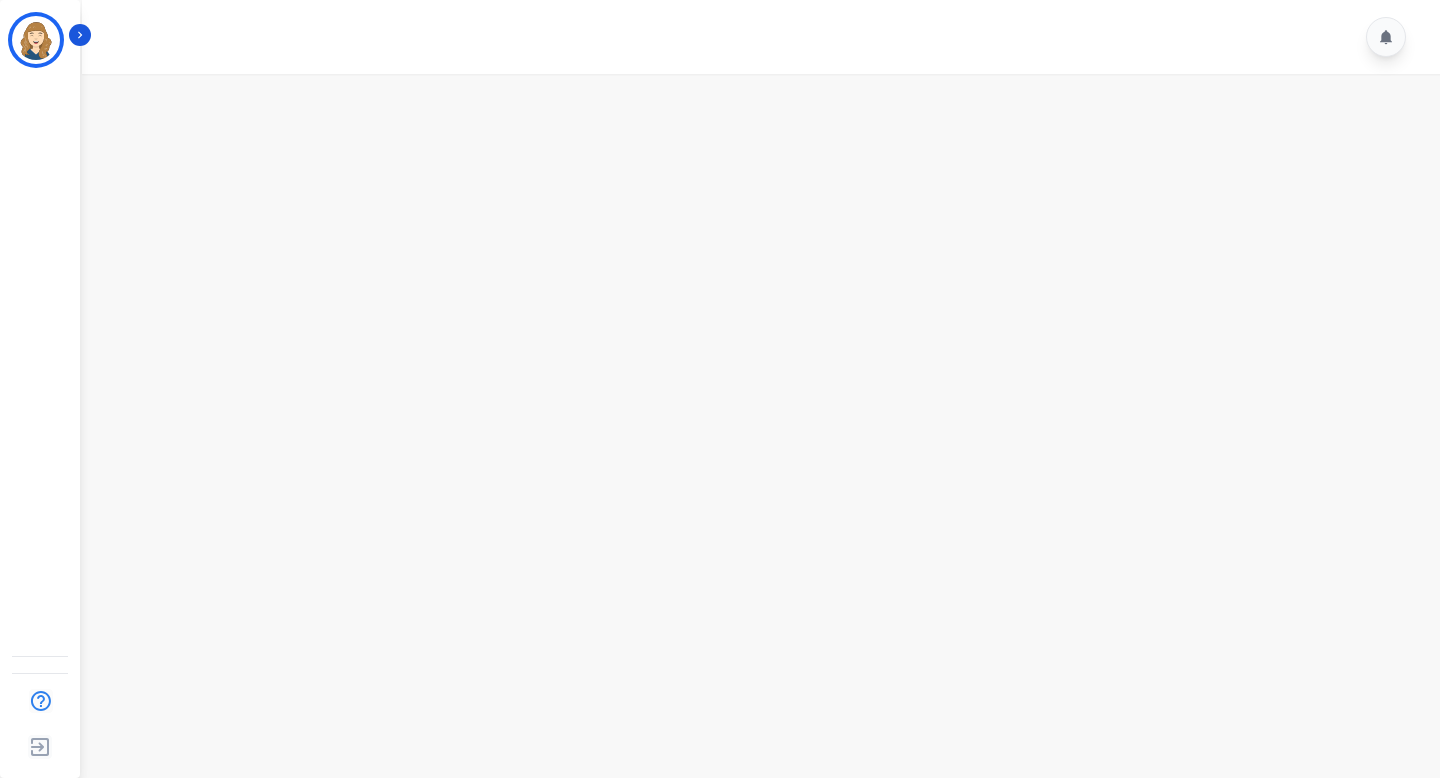 scroll, scrollTop: 0, scrollLeft: 0, axis: both 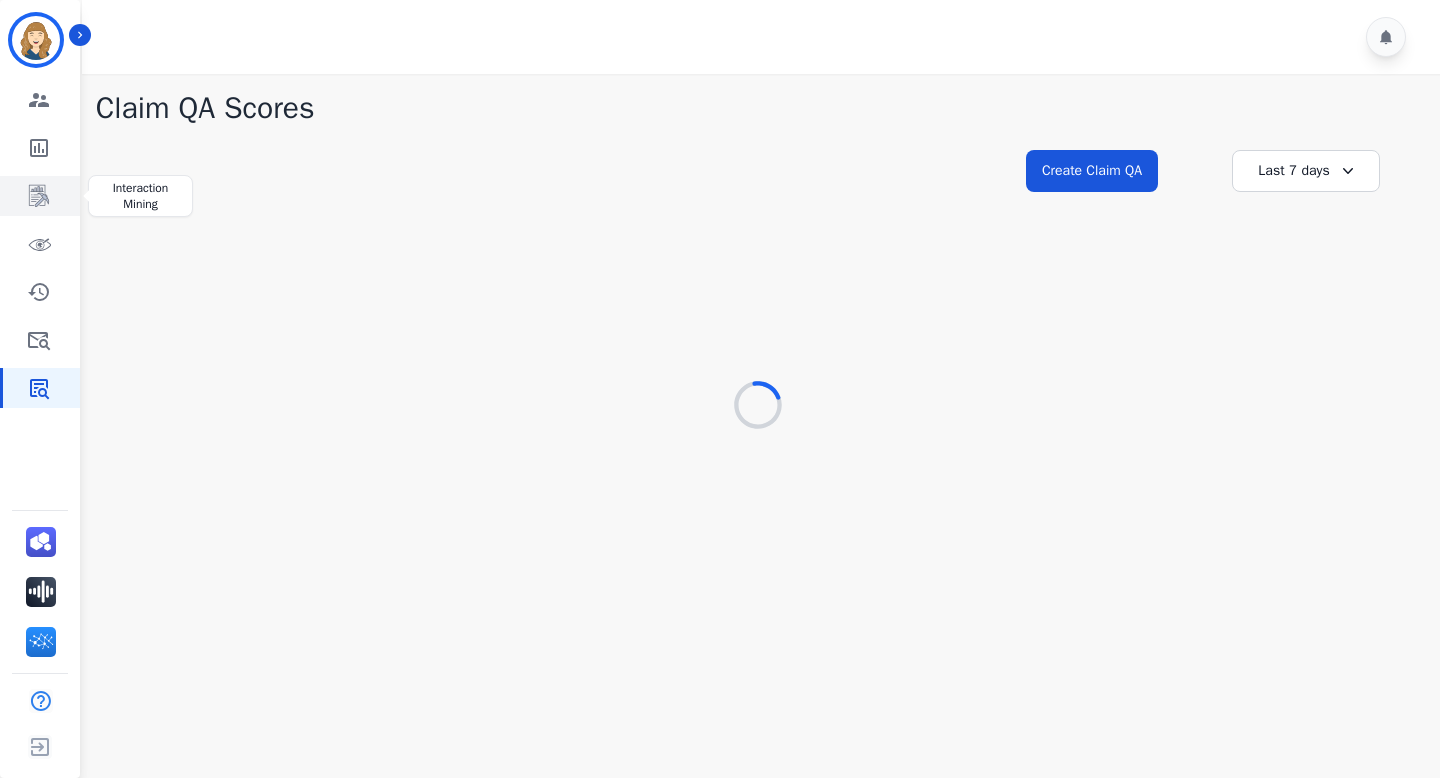 click 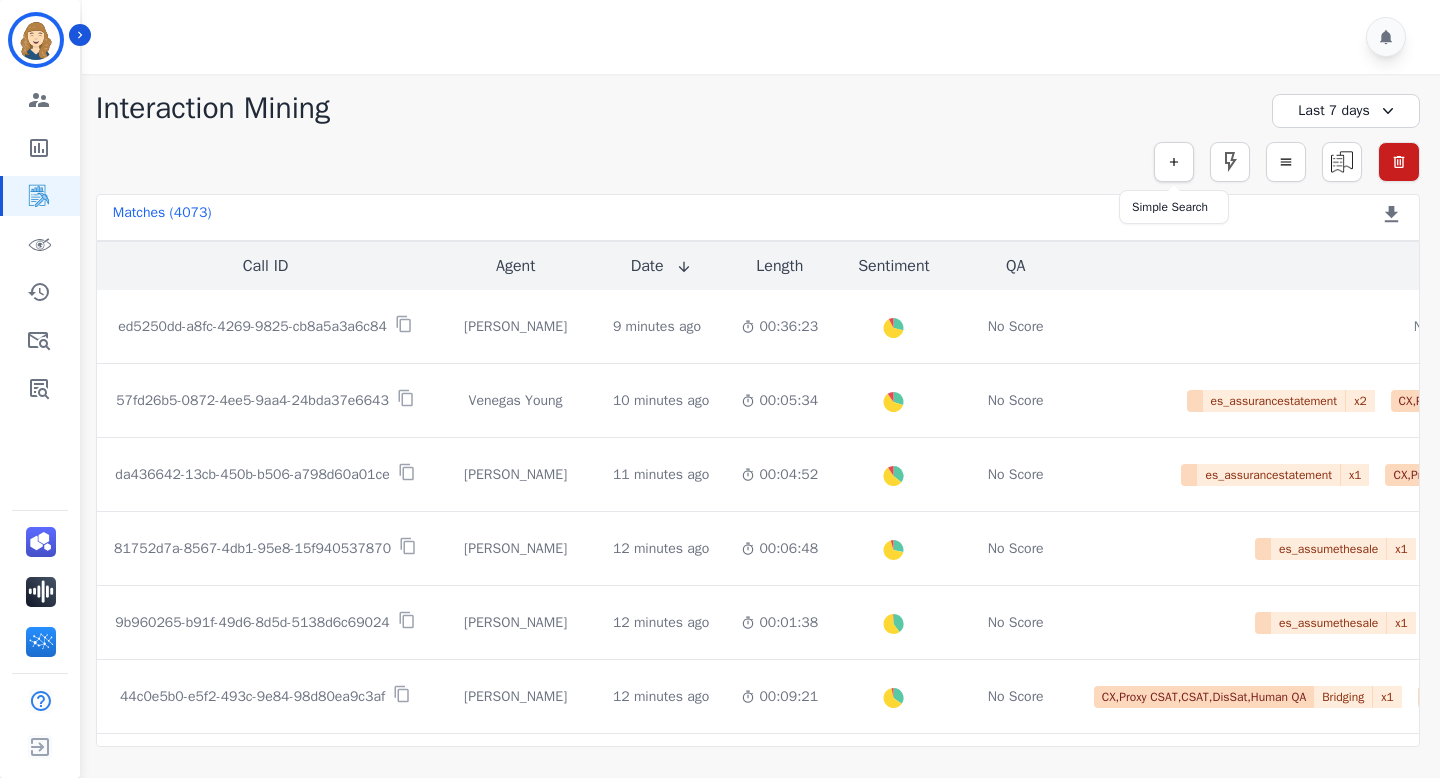 click at bounding box center (1174, 162) 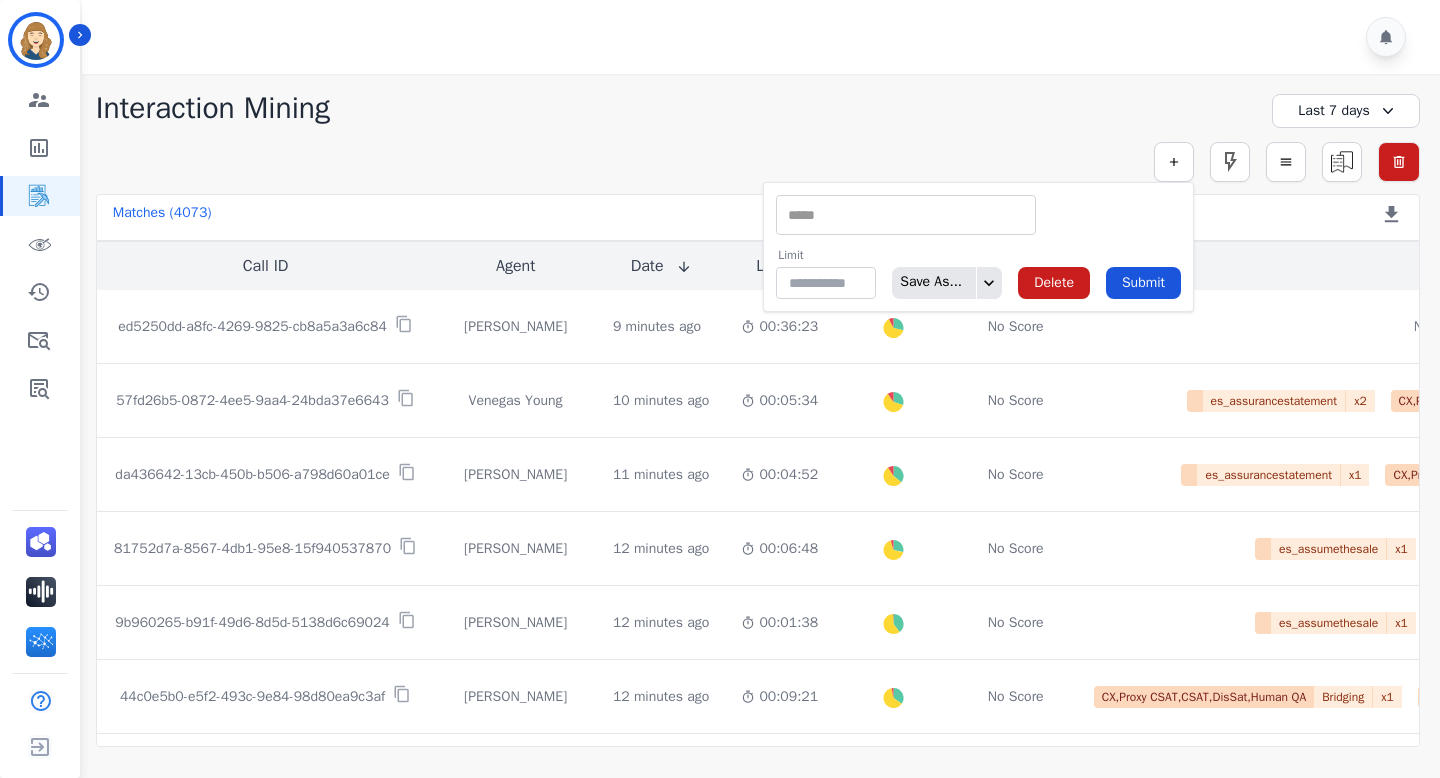 click at bounding box center (906, 215) 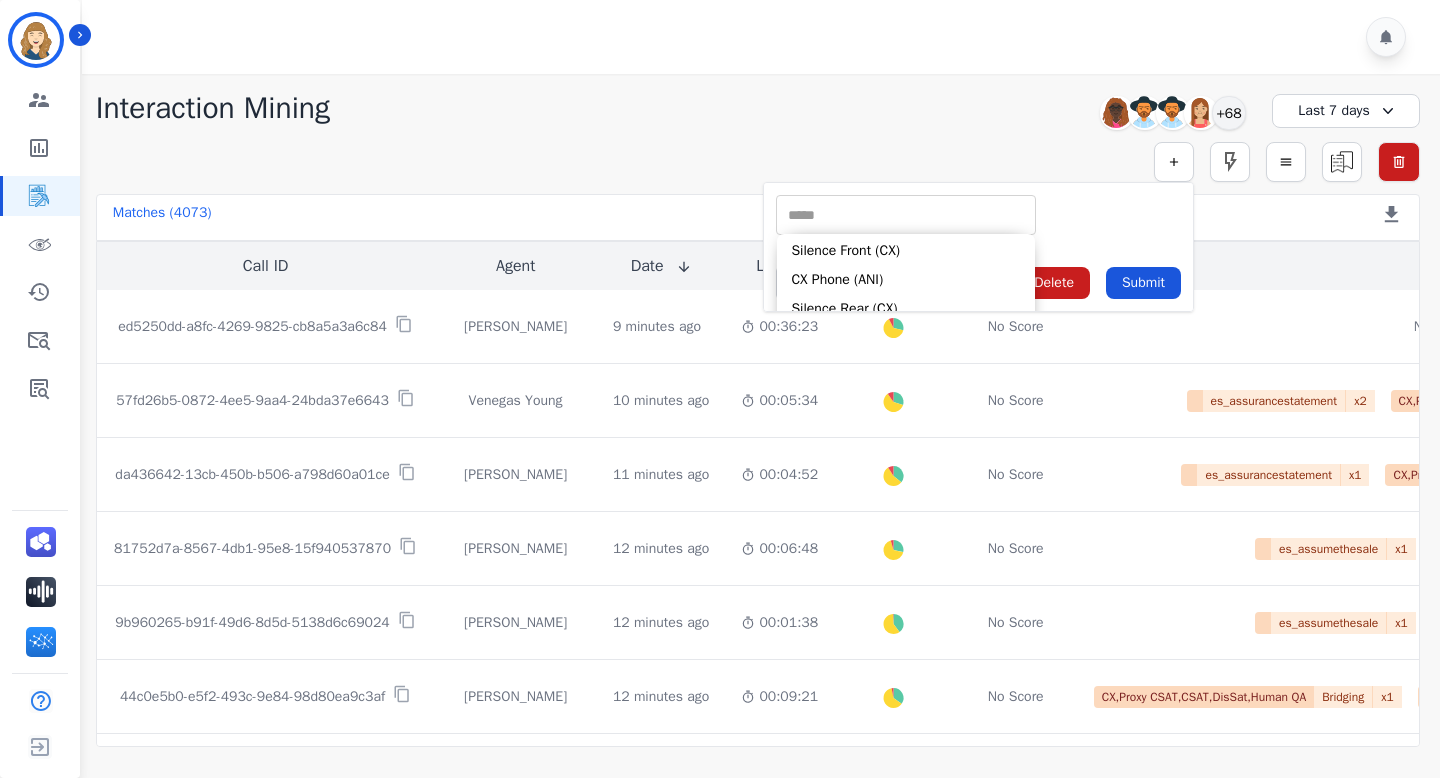 scroll, scrollTop: 0, scrollLeft: 0, axis: both 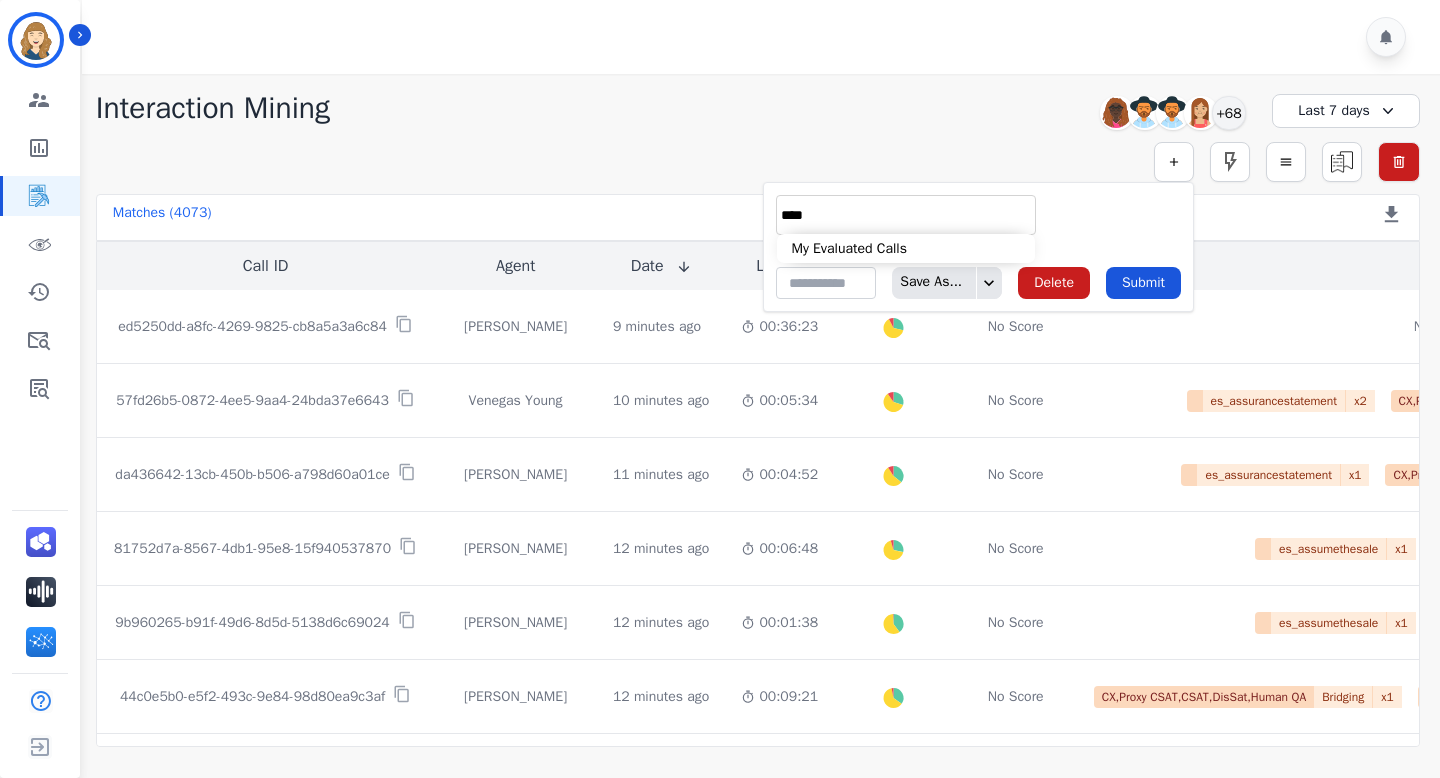type on "****" 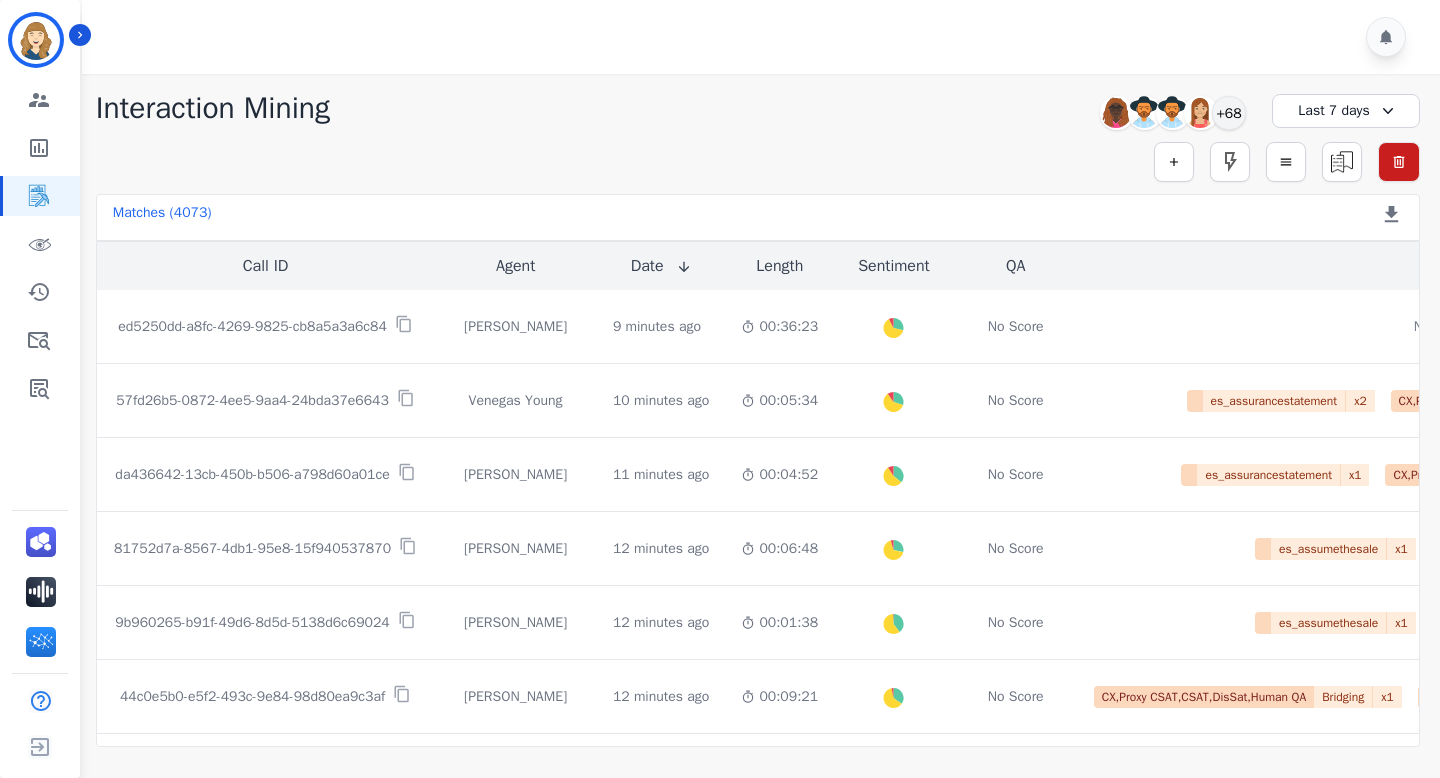 click on "Simple Search           Metric Search           Advanced Search           Saved Rules         Clear Filters" at bounding box center [758, 162] 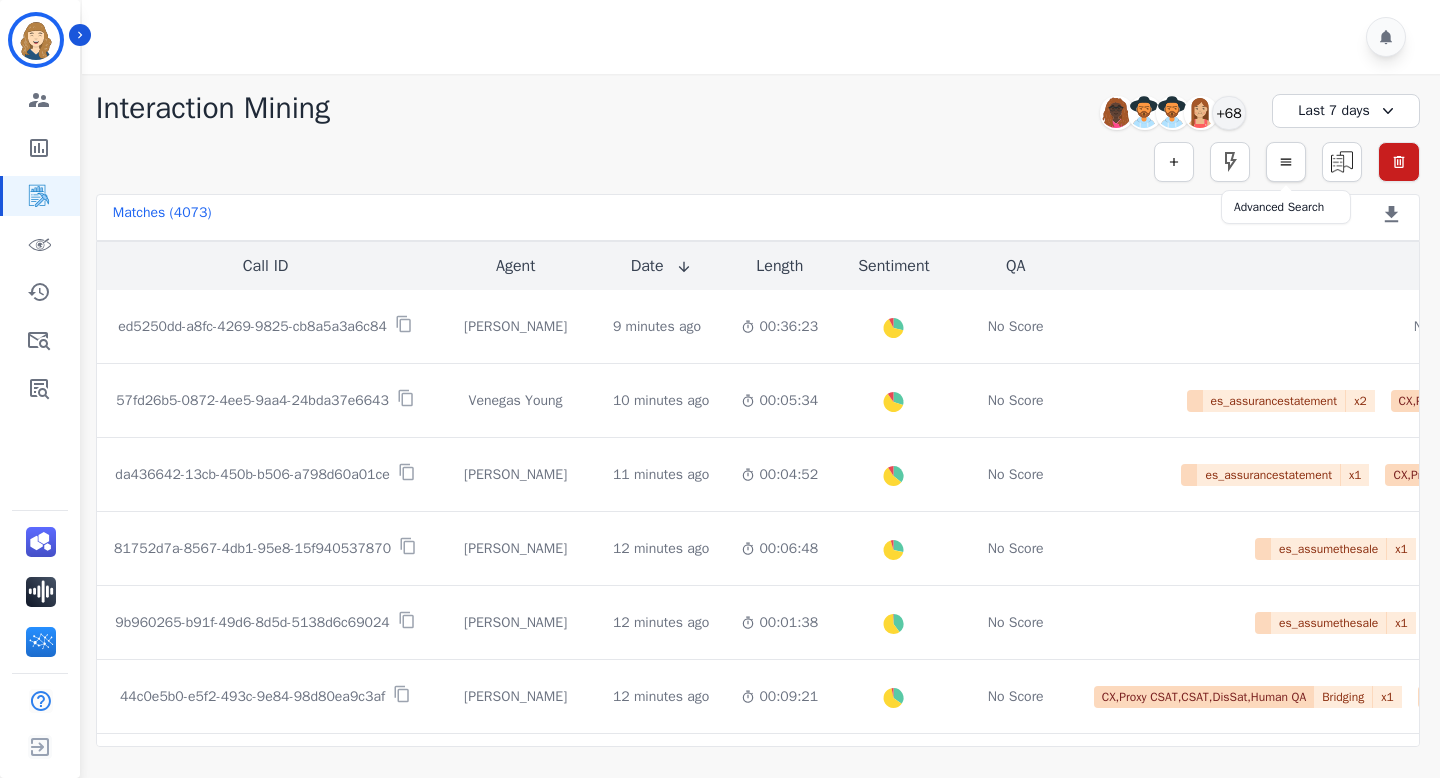 click 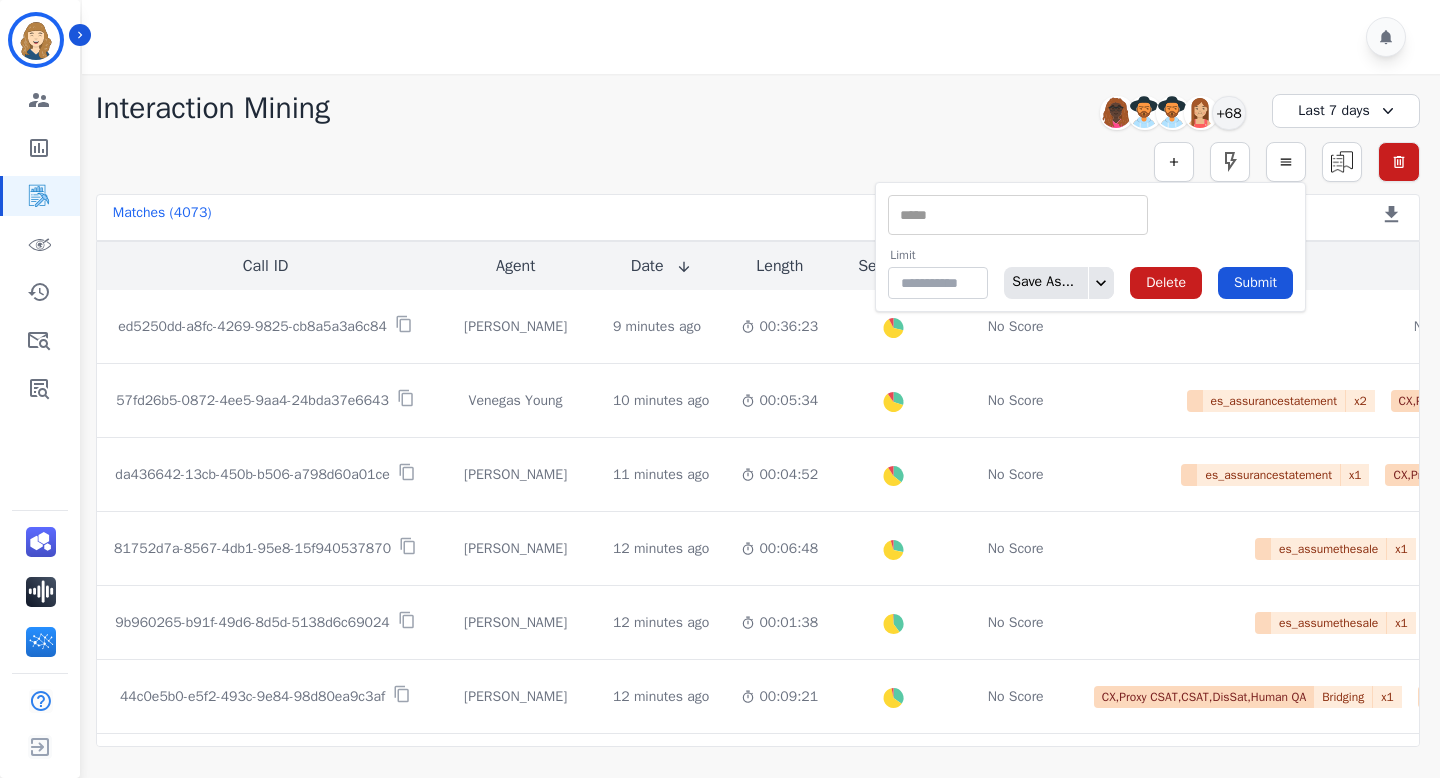 click at bounding box center (1018, 215) 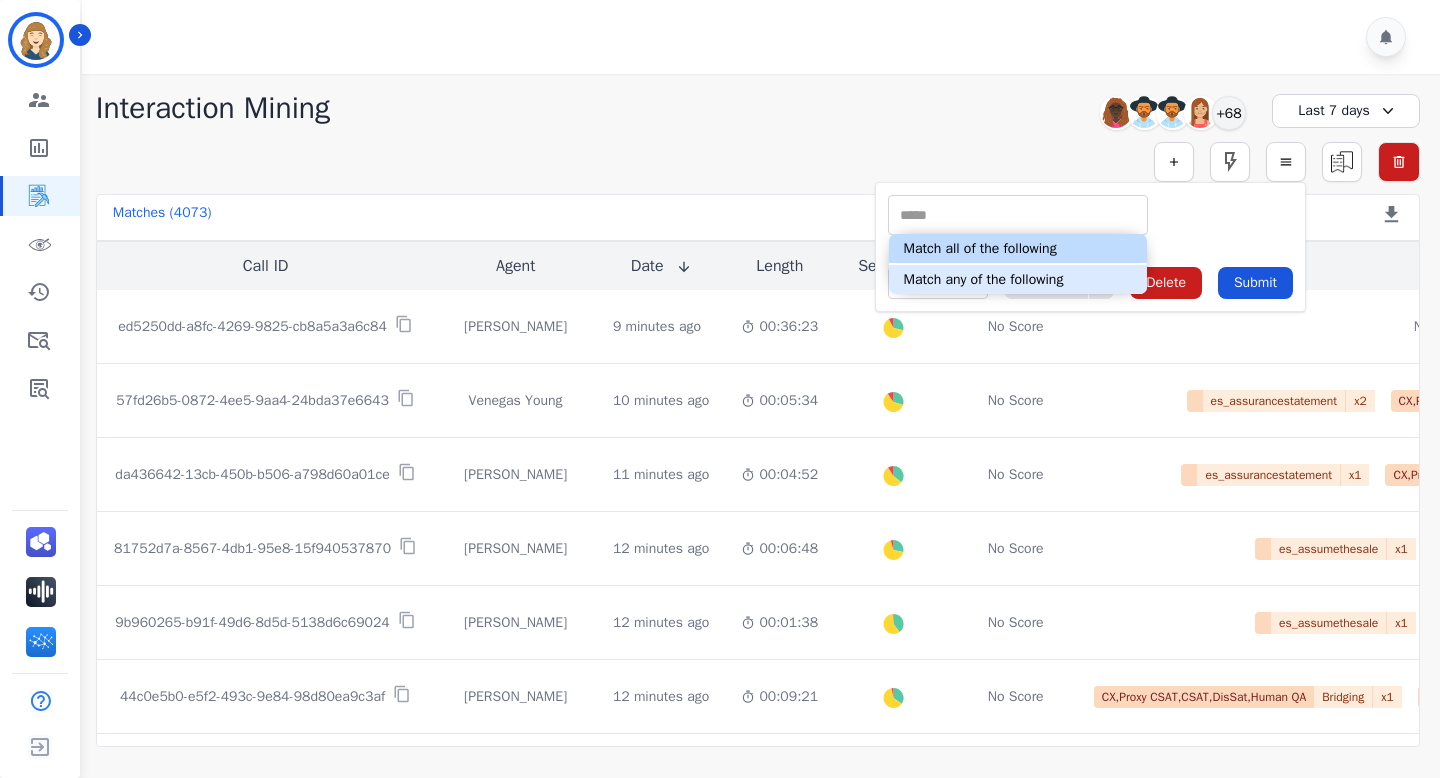 click on "Match all of the following" at bounding box center (1018, 248) 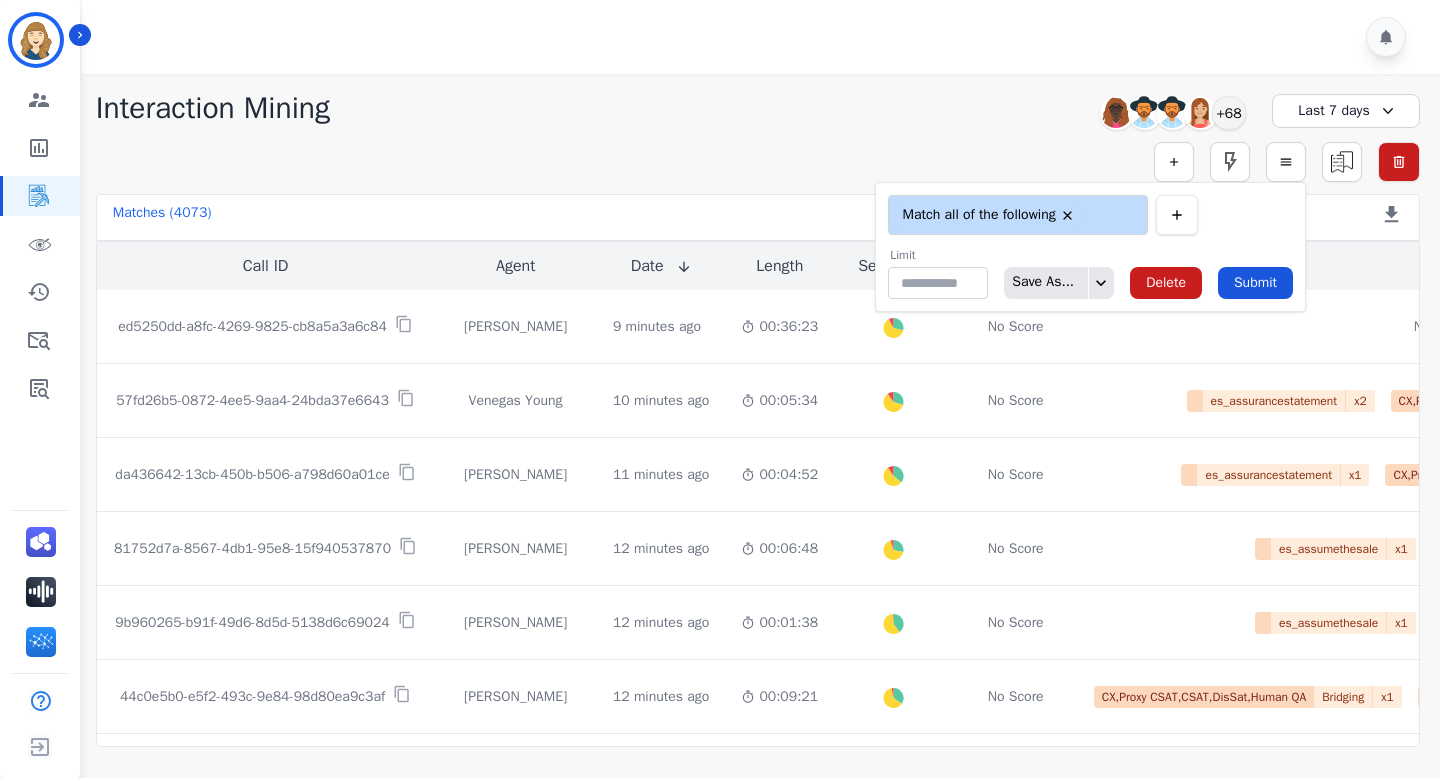 click at bounding box center (1177, 215) 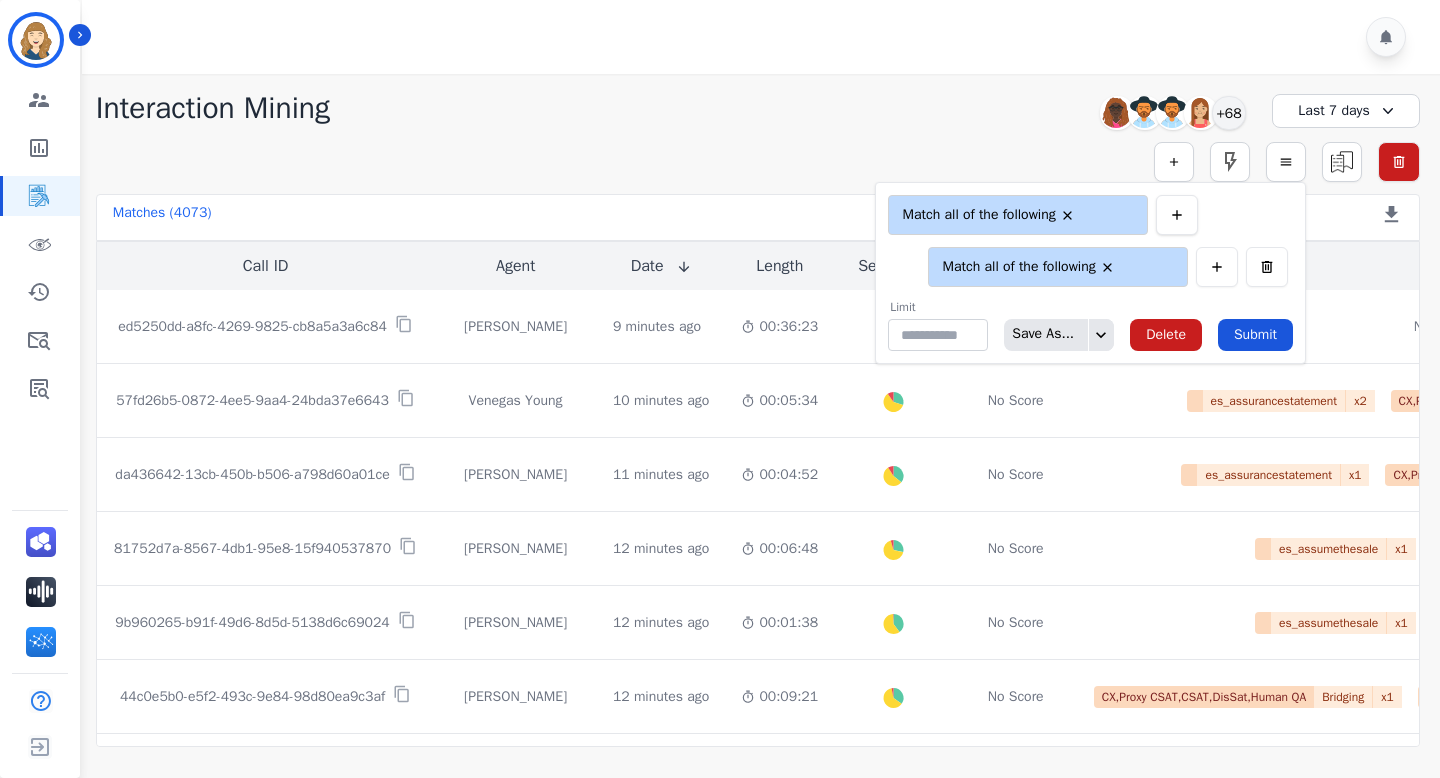 click at bounding box center (1177, 215) 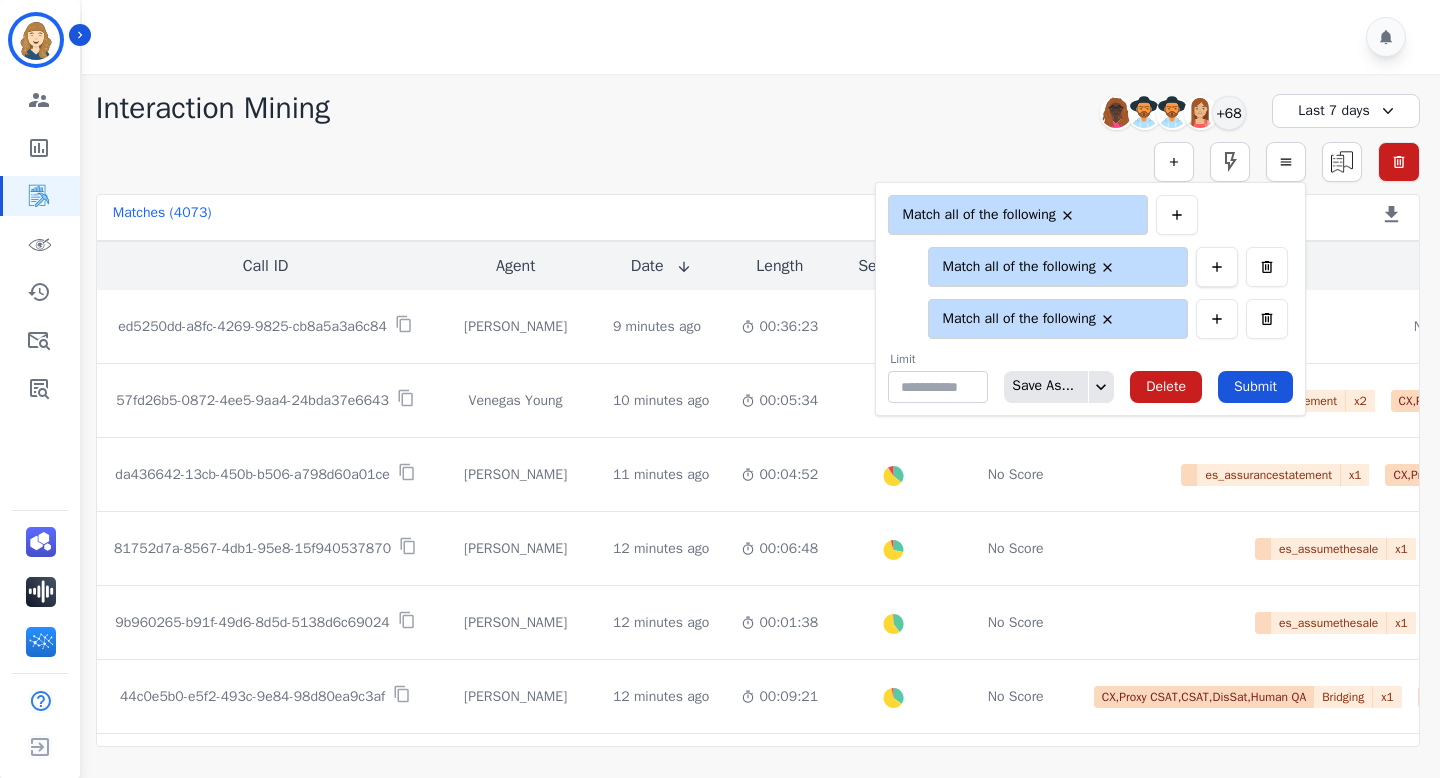 click at bounding box center [1217, 267] 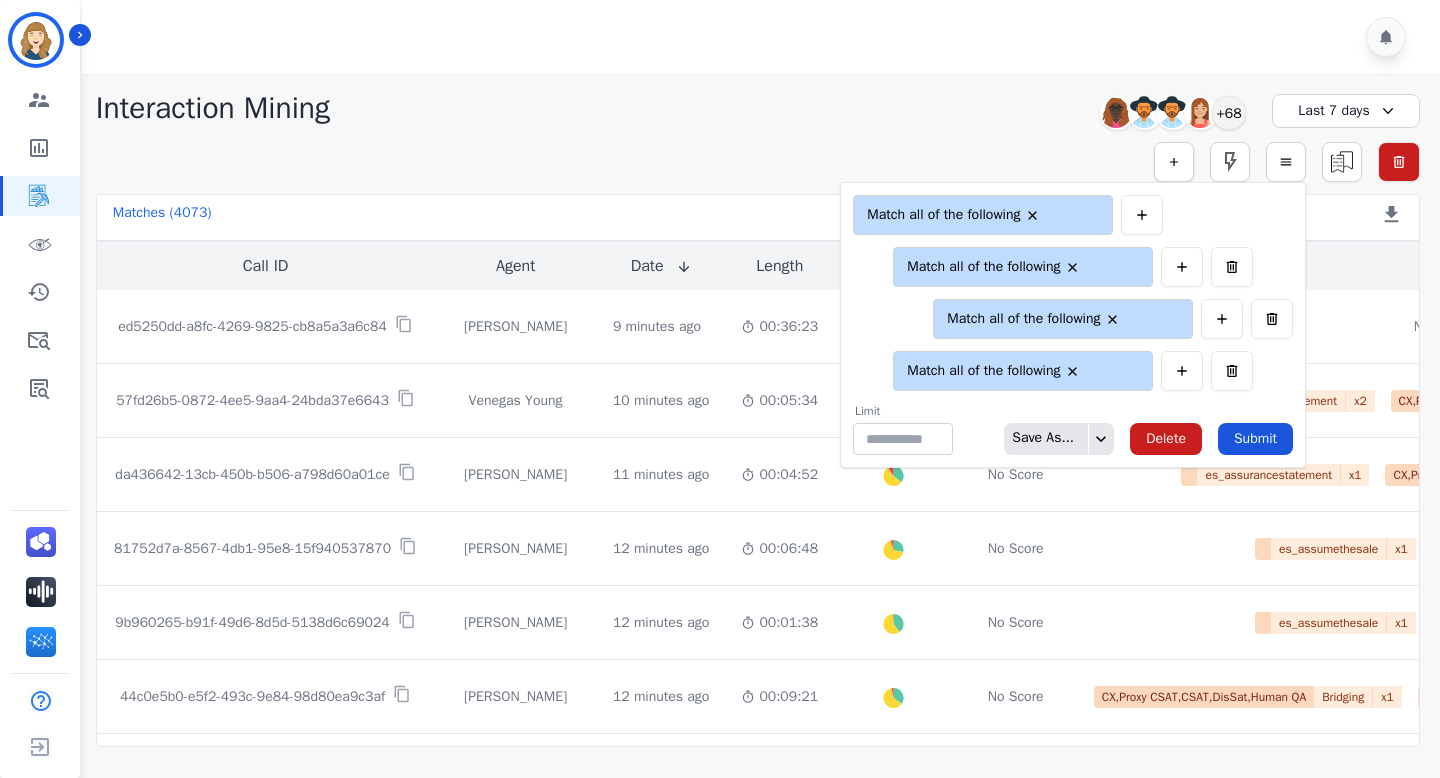 click 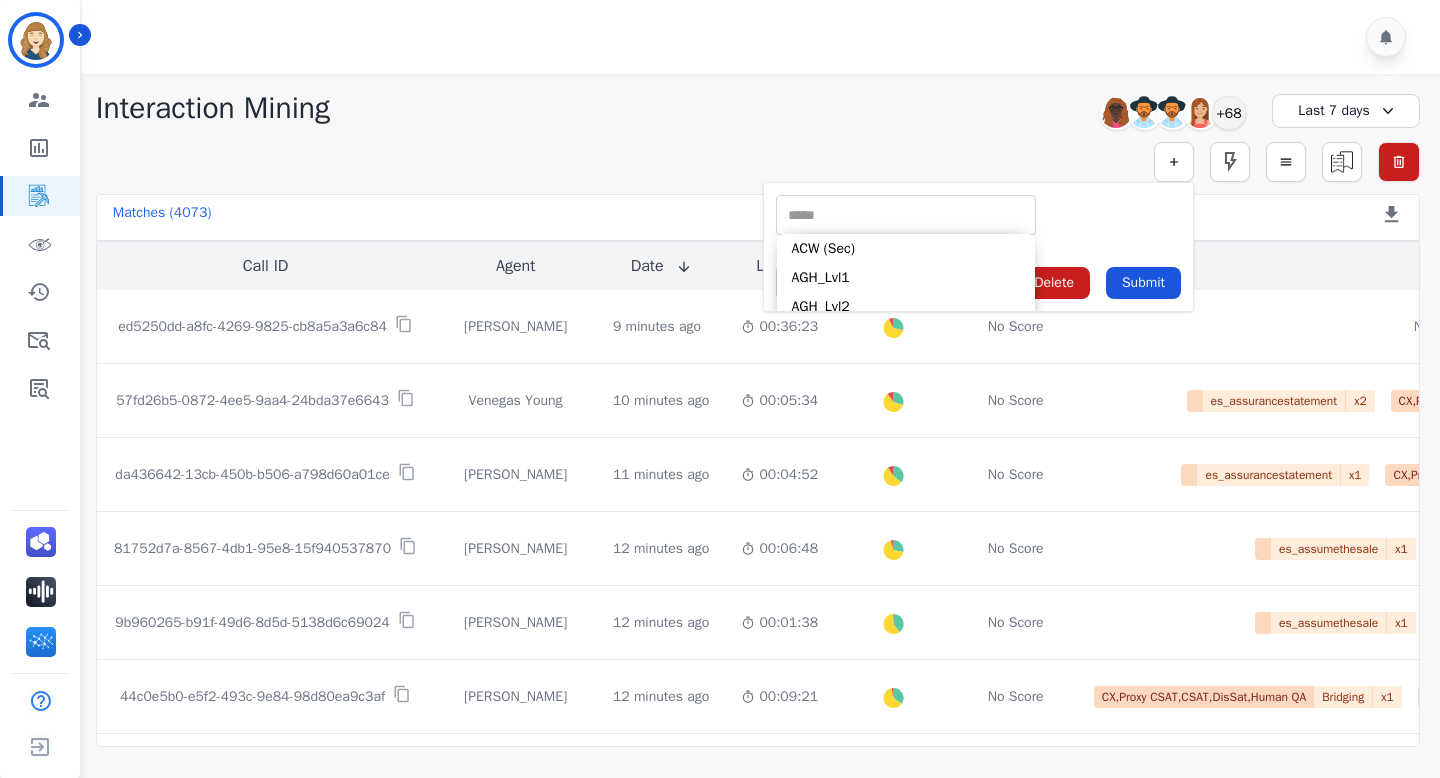 click at bounding box center (906, 215) 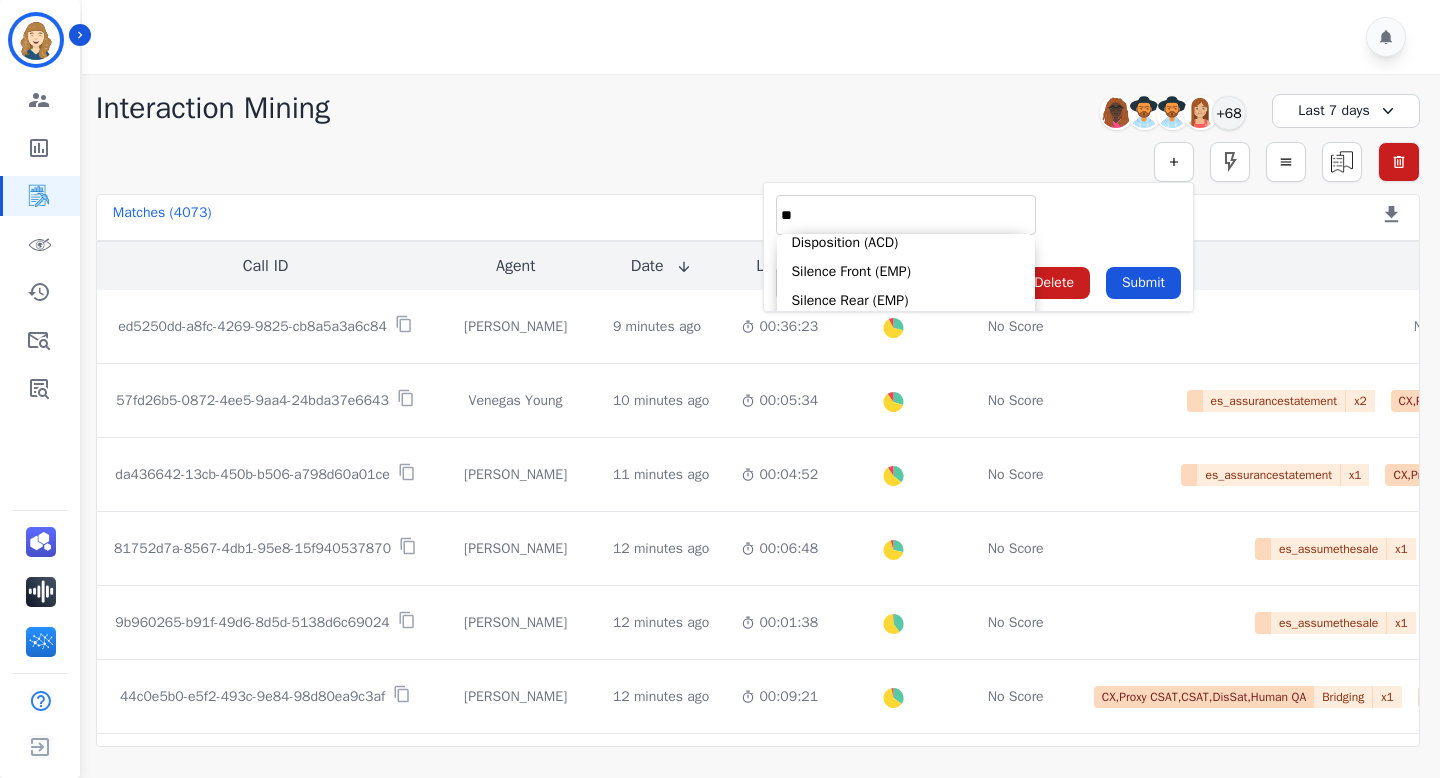 scroll, scrollTop: 0, scrollLeft: 0, axis: both 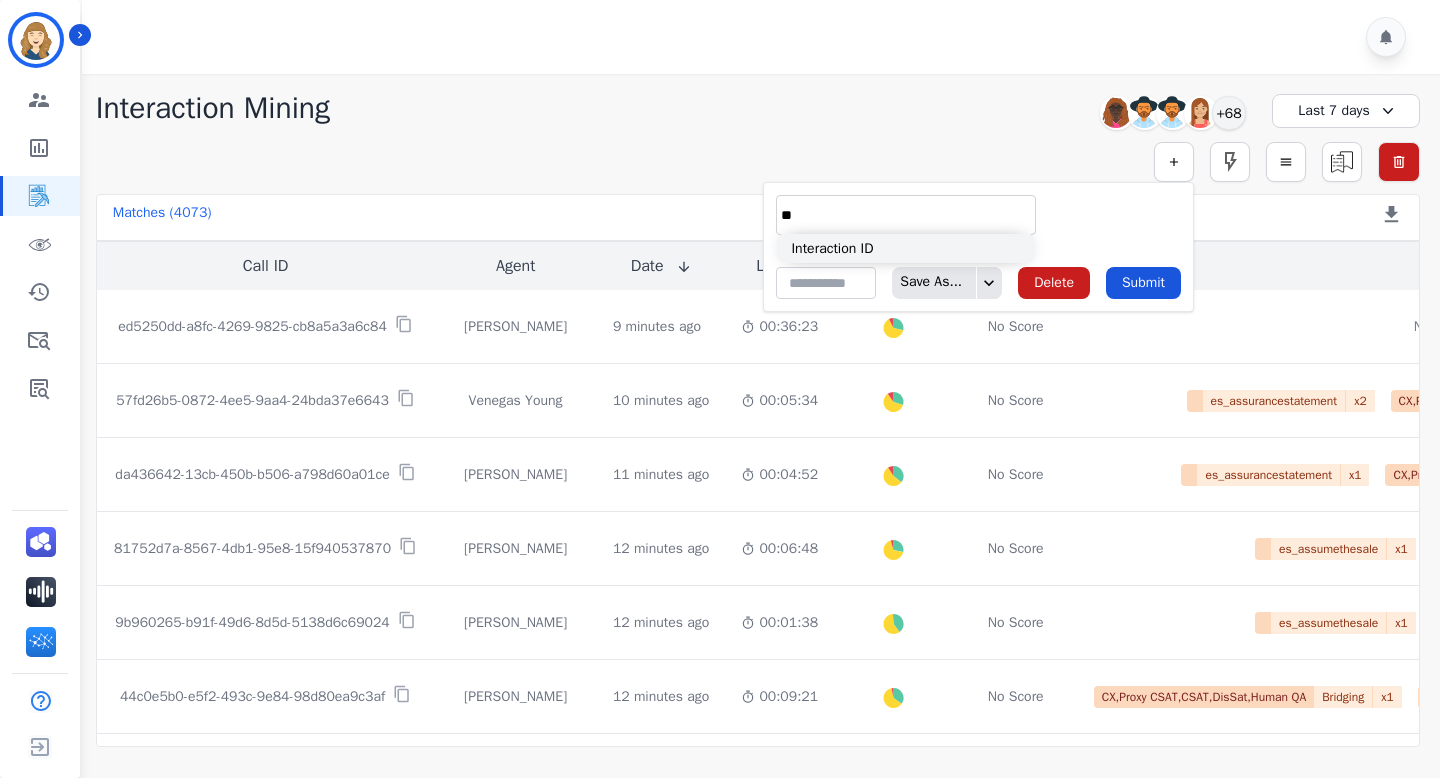 type on "**" 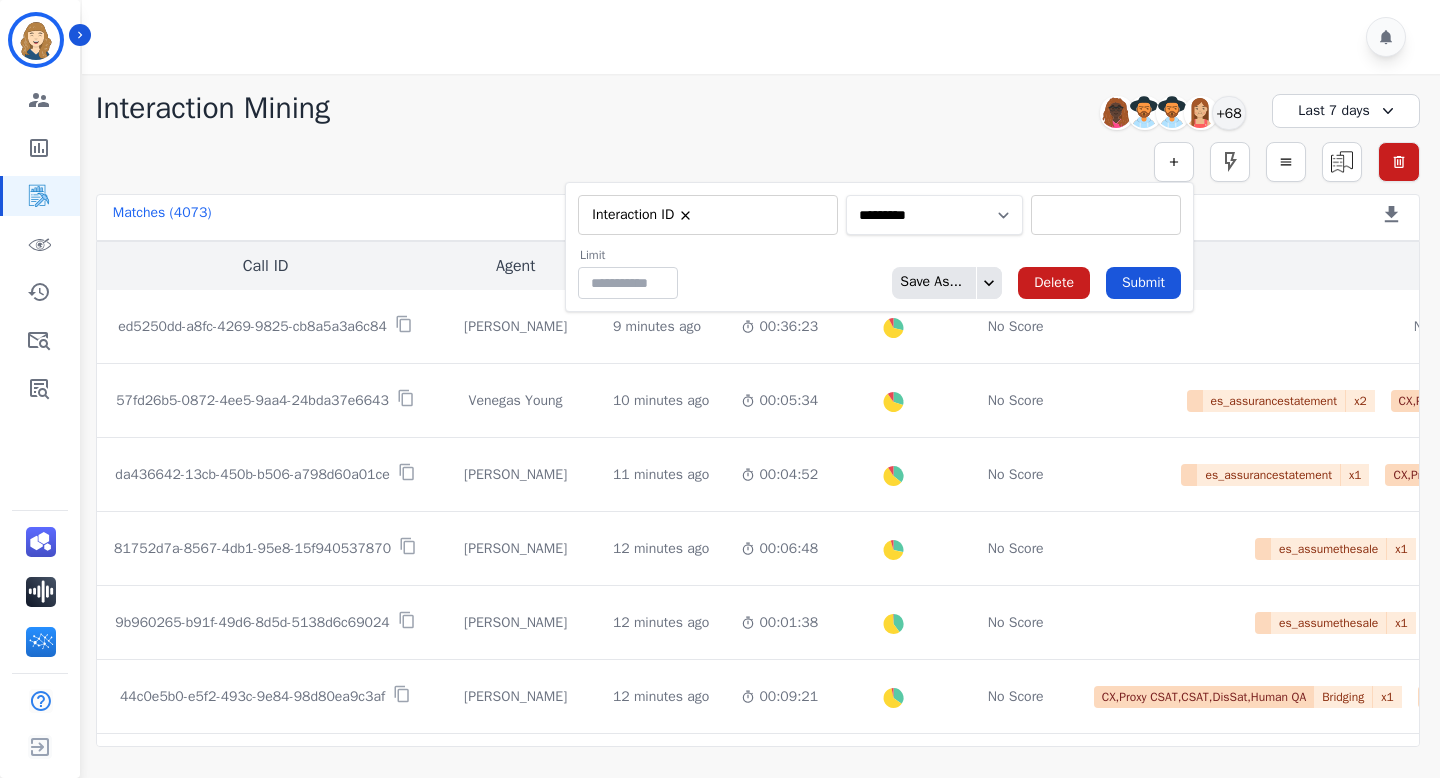 click on "**********" at bounding box center [934, 215] 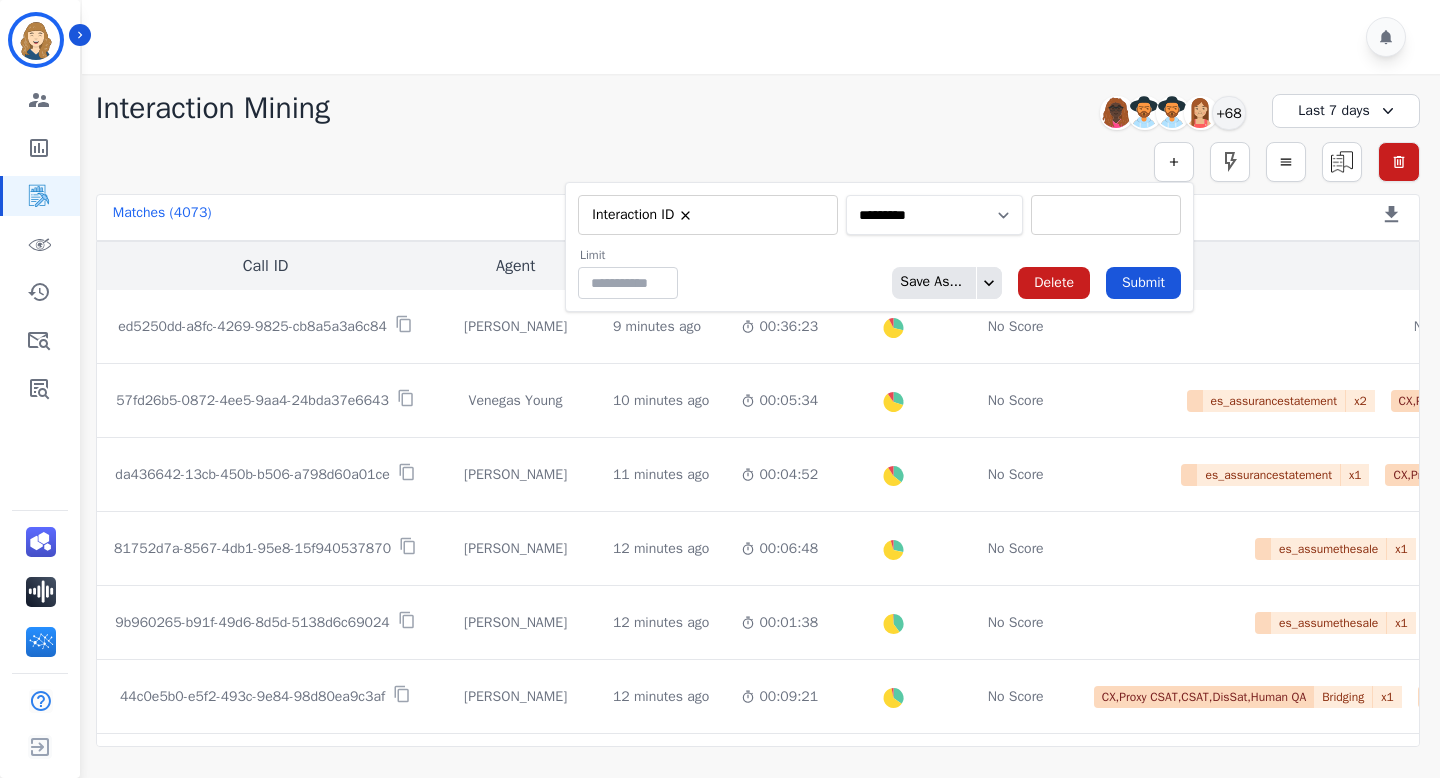 click on "**********" at bounding box center [934, 215] 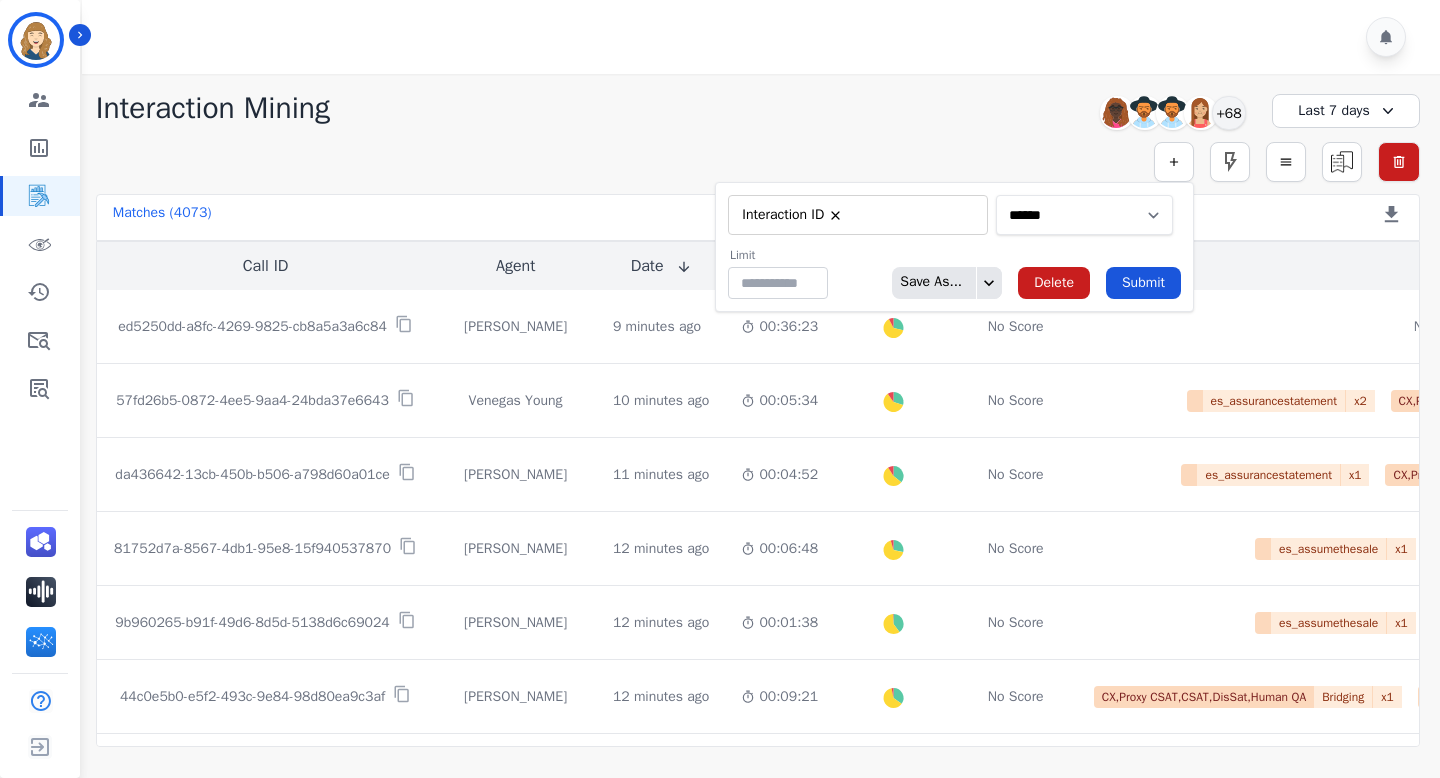 click on "**********" at bounding box center [1084, 215] 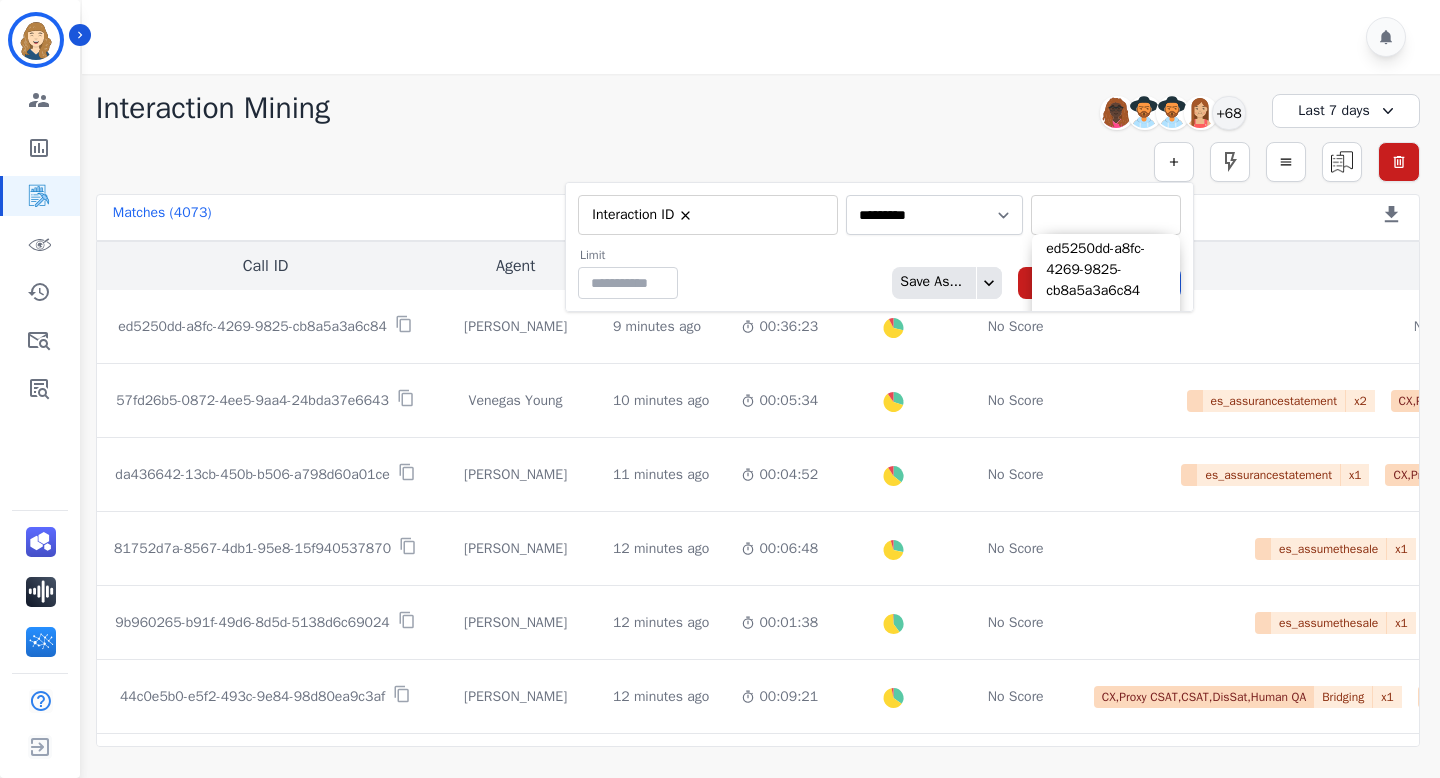 click at bounding box center [1106, 215] 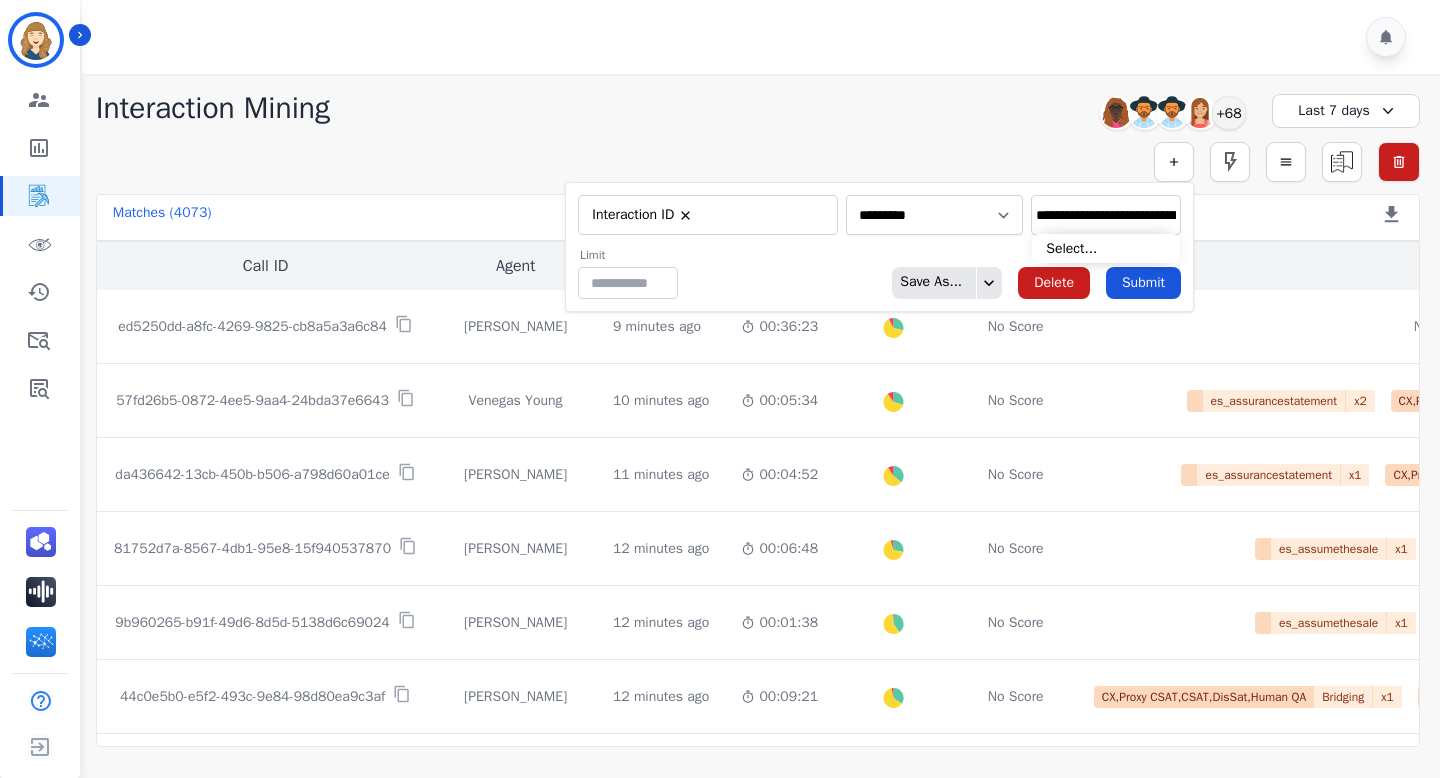 scroll, scrollTop: 0, scrollLeft: 125, axis: horizontal 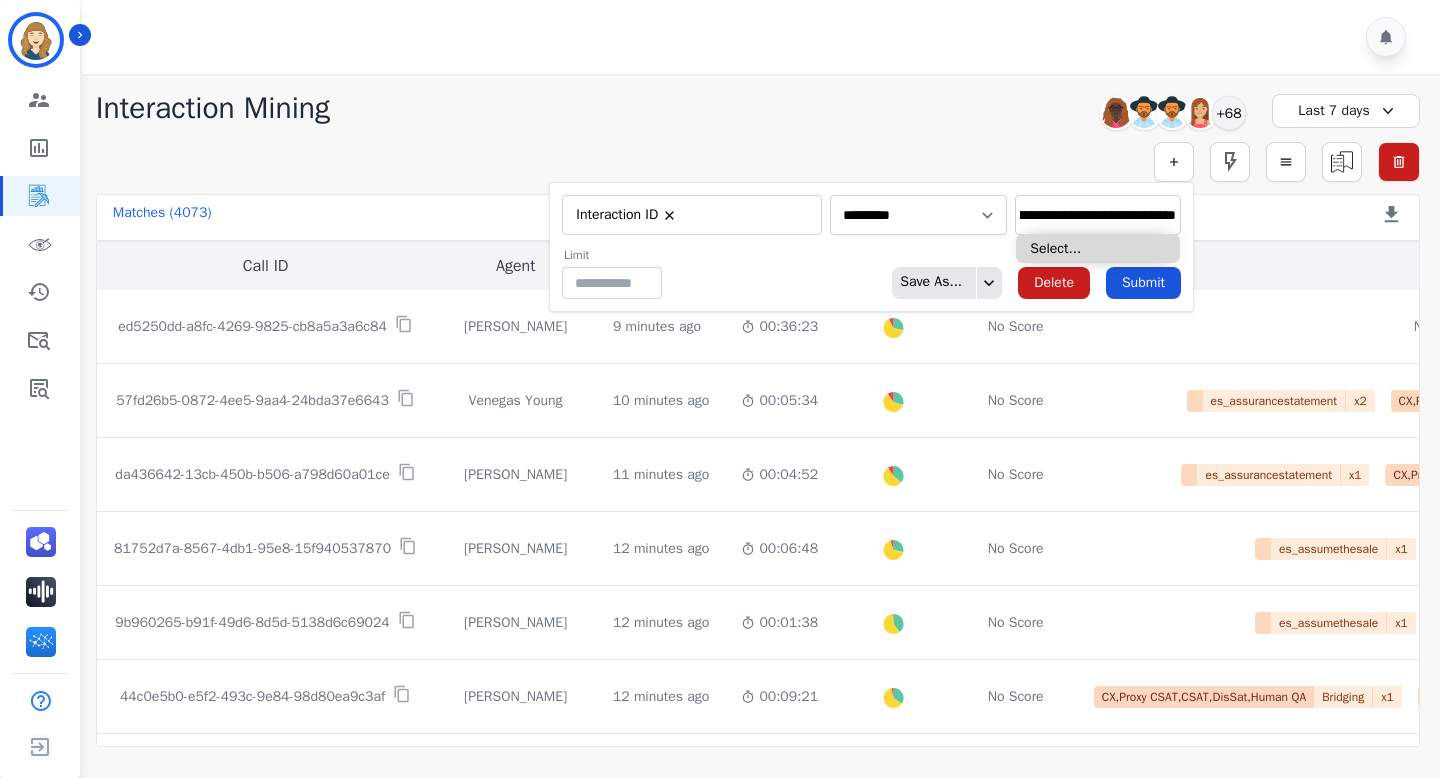 type on "**********" 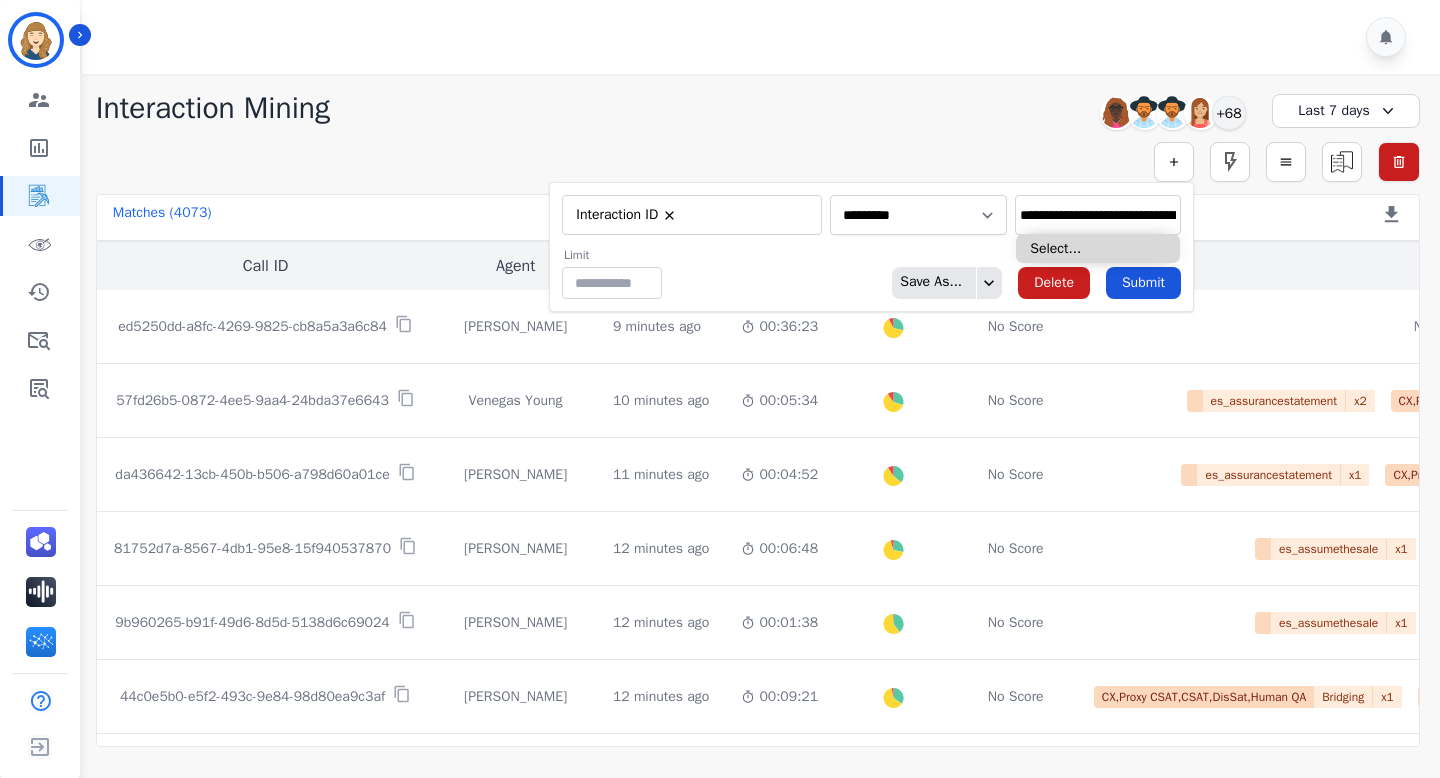 type on "**********" 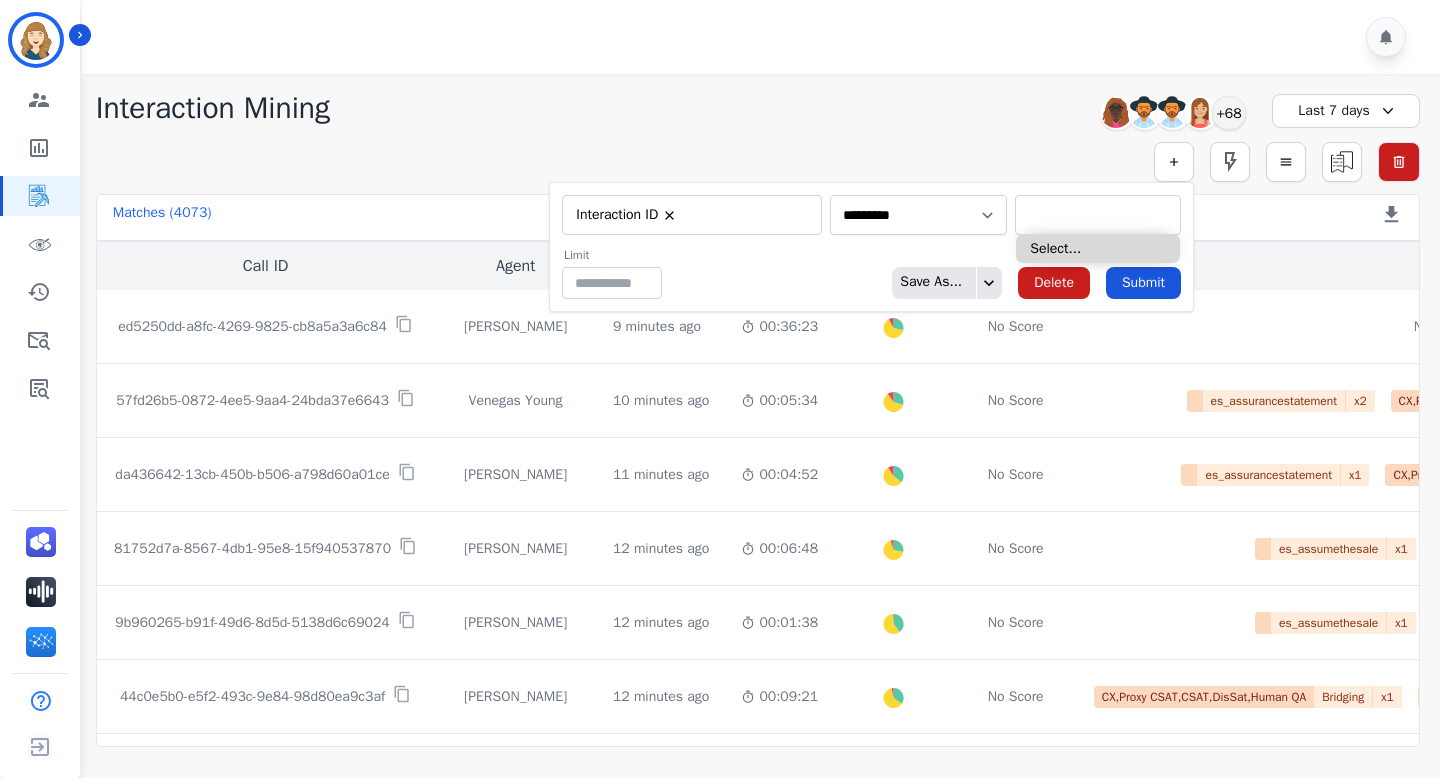 scroll, scrollTop: 0, scrollLeft: 0, axis: both 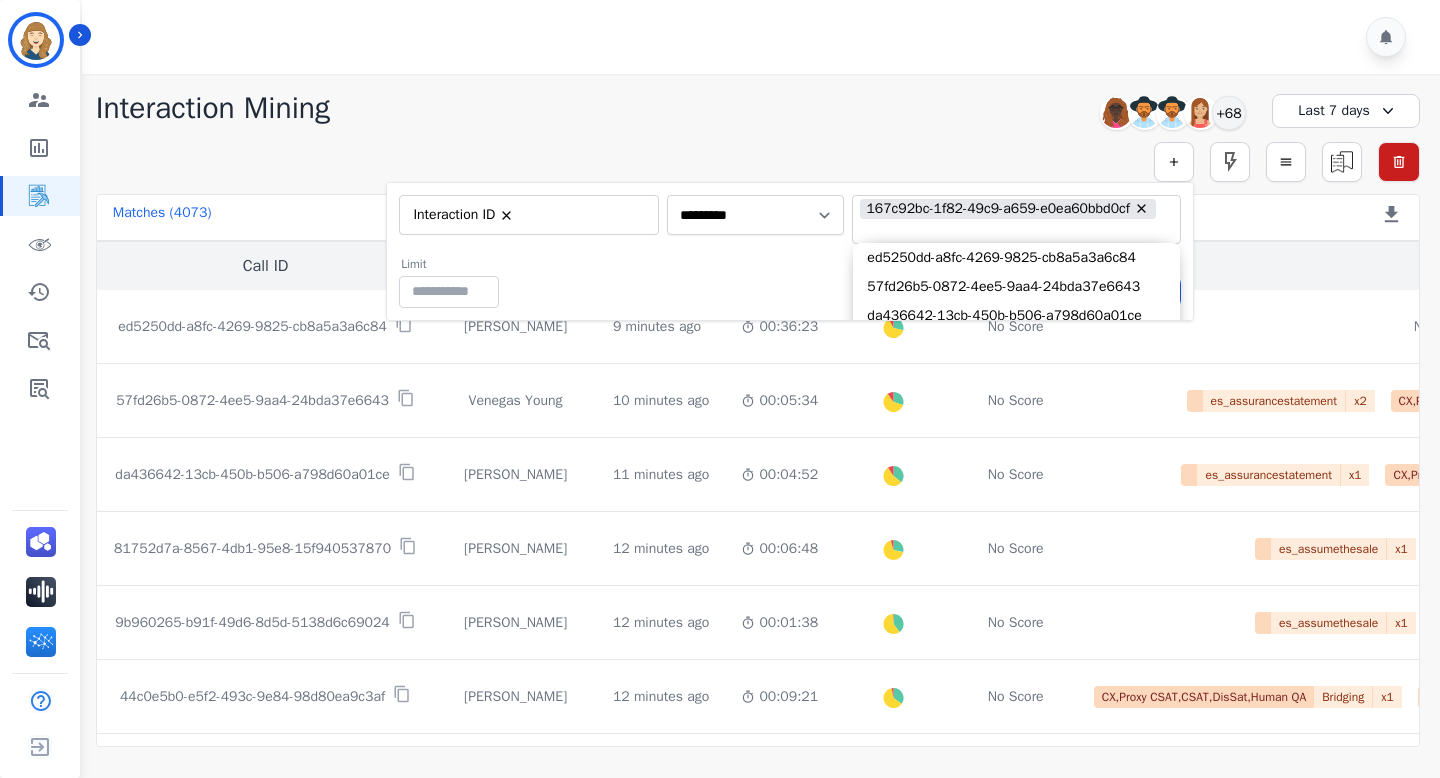 type on "**" 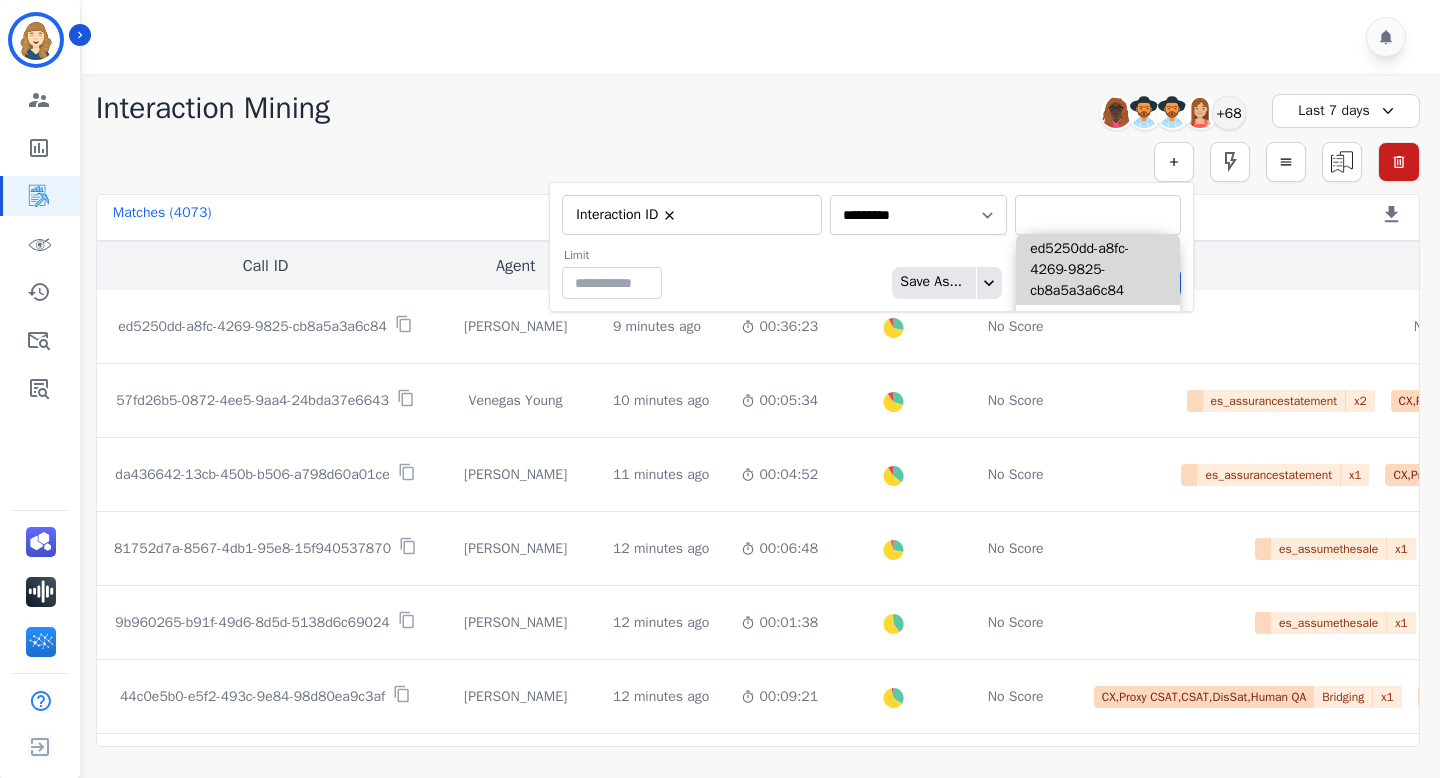 paste on "**********" 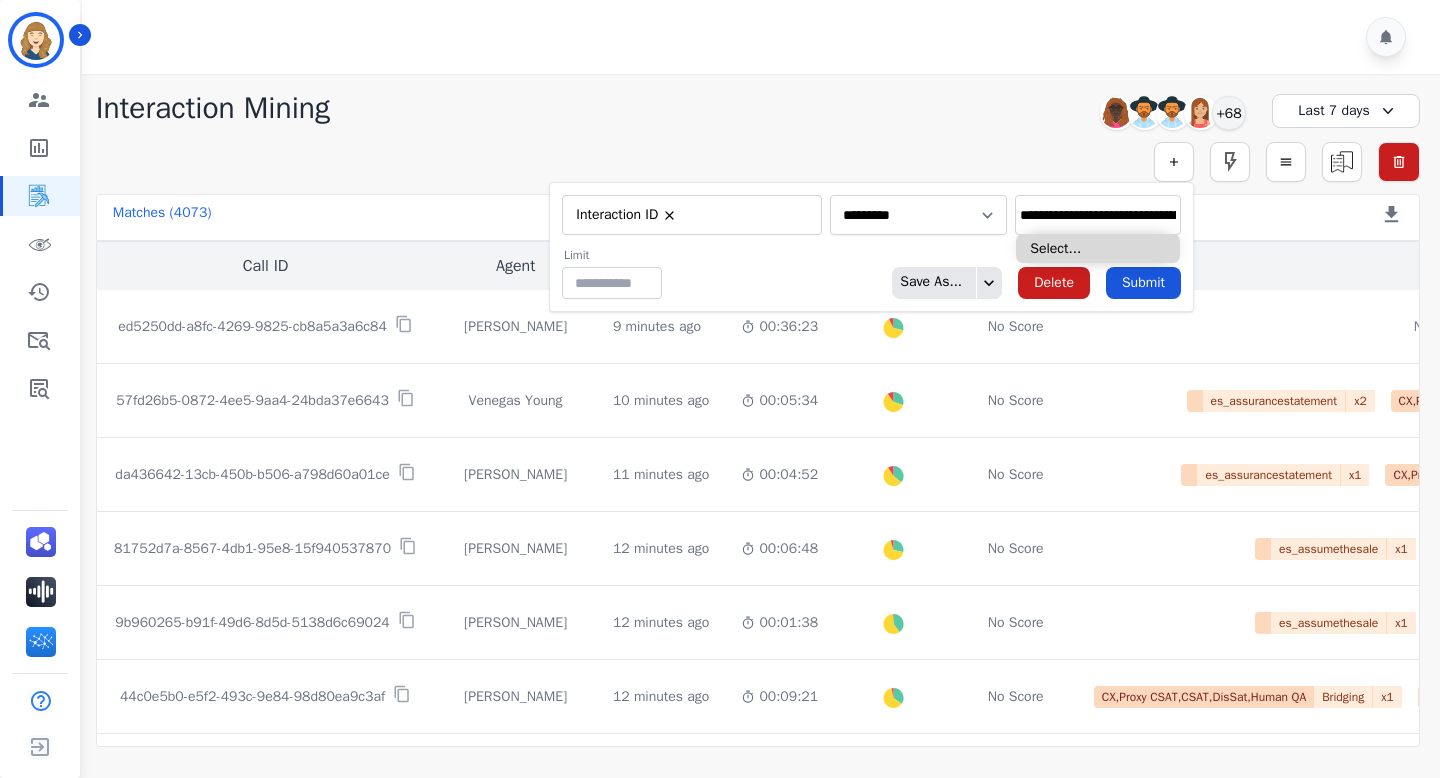 scroll, scrollTop: 0, scrollLeft: 125, axis: horizontal 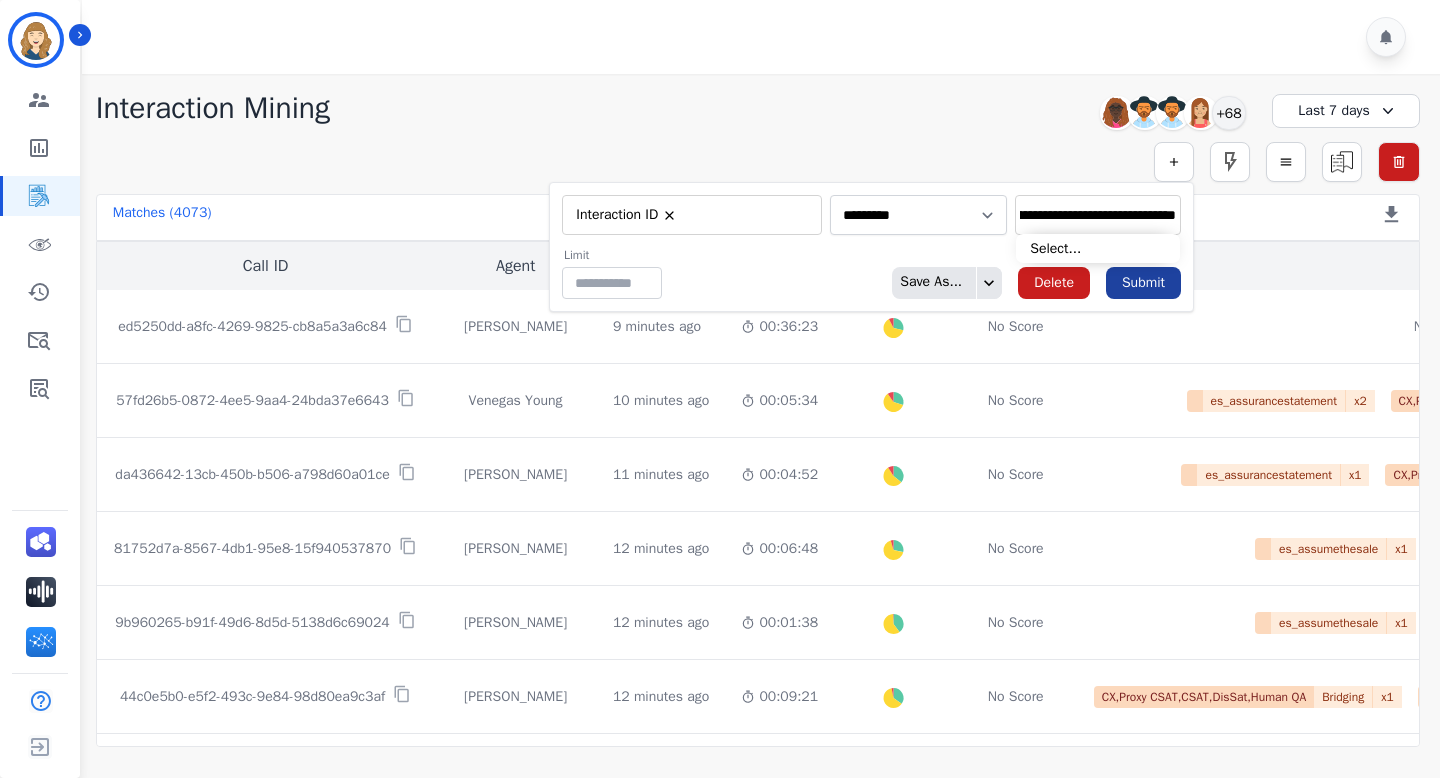 type on "**********" 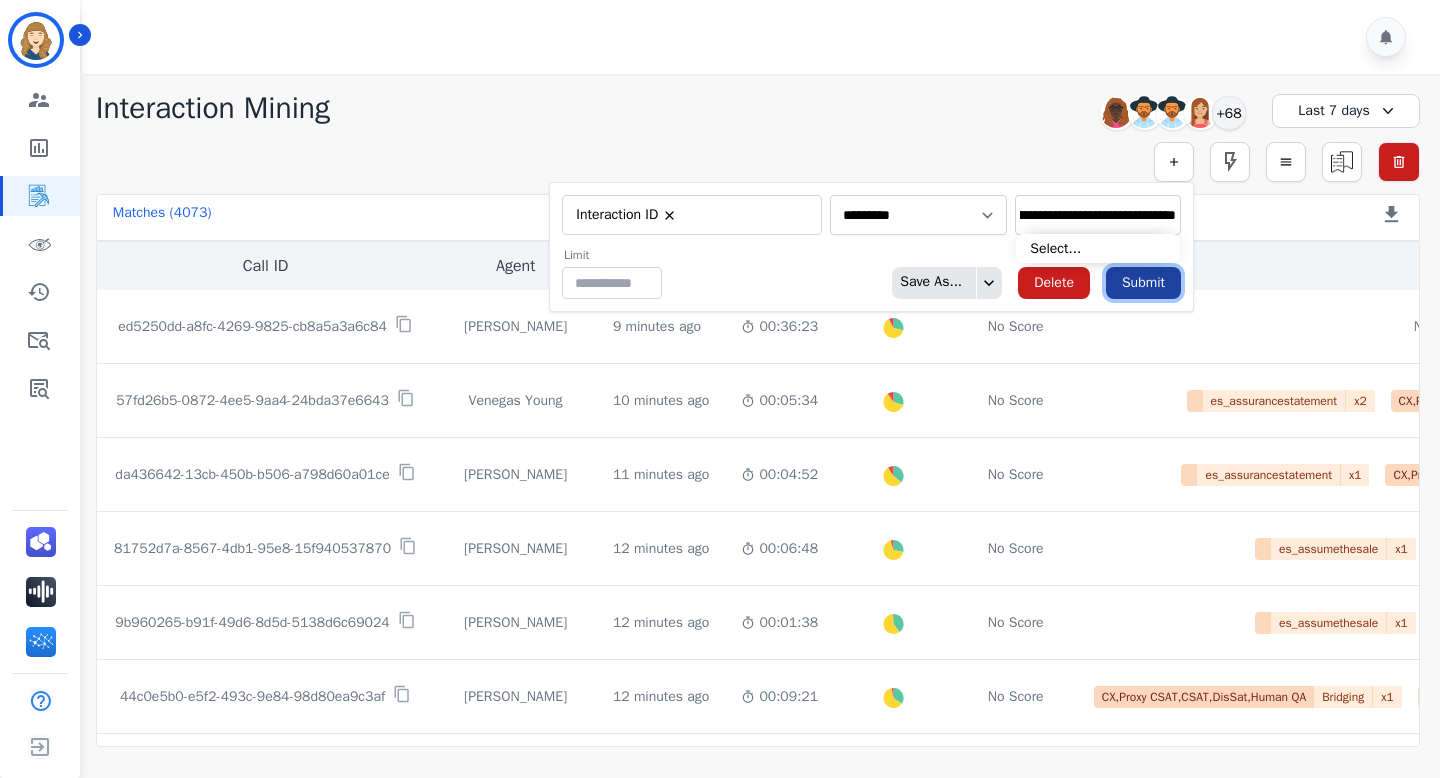 scroll, scrollTop: 0, scrollLeft: 0, axis: both 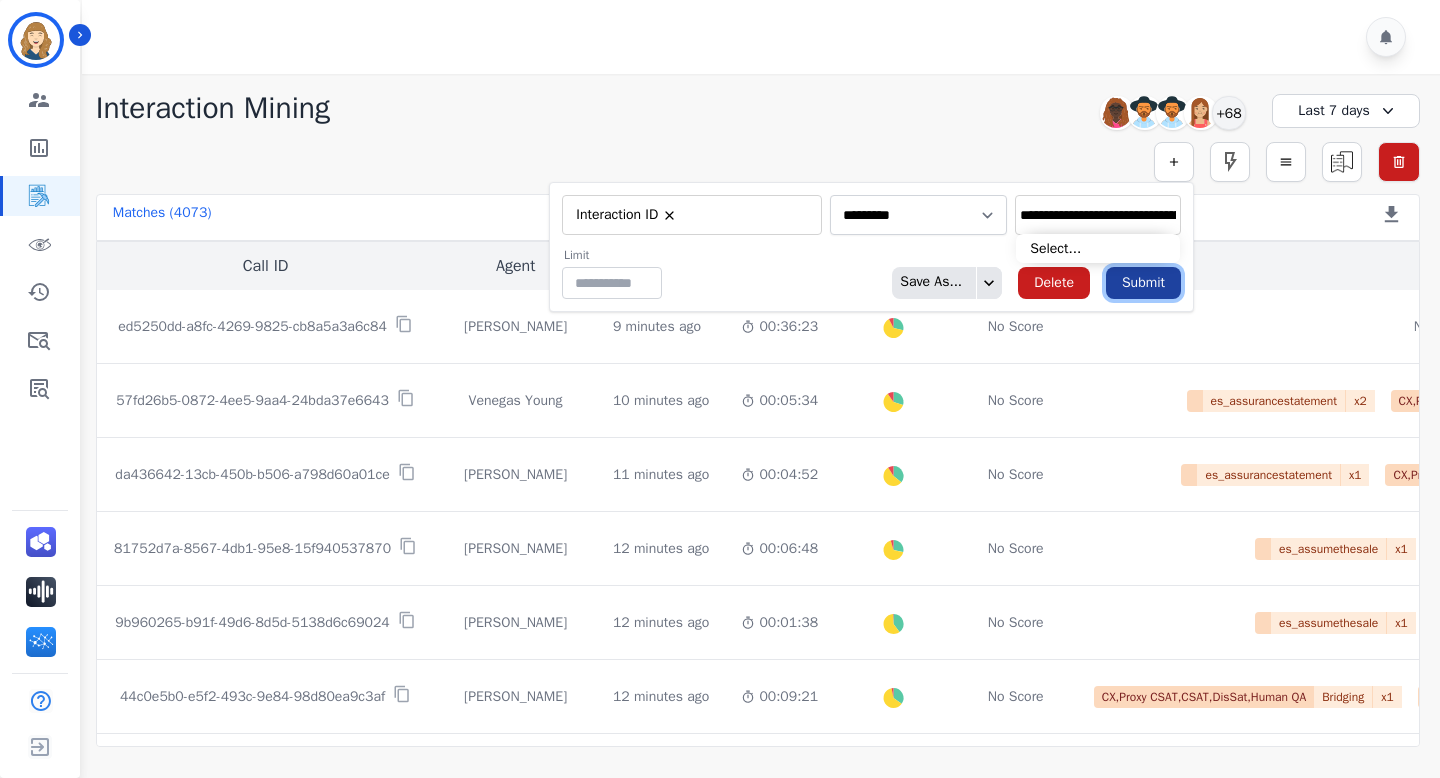 click on "Submit" at bounding box center [1143, 283] 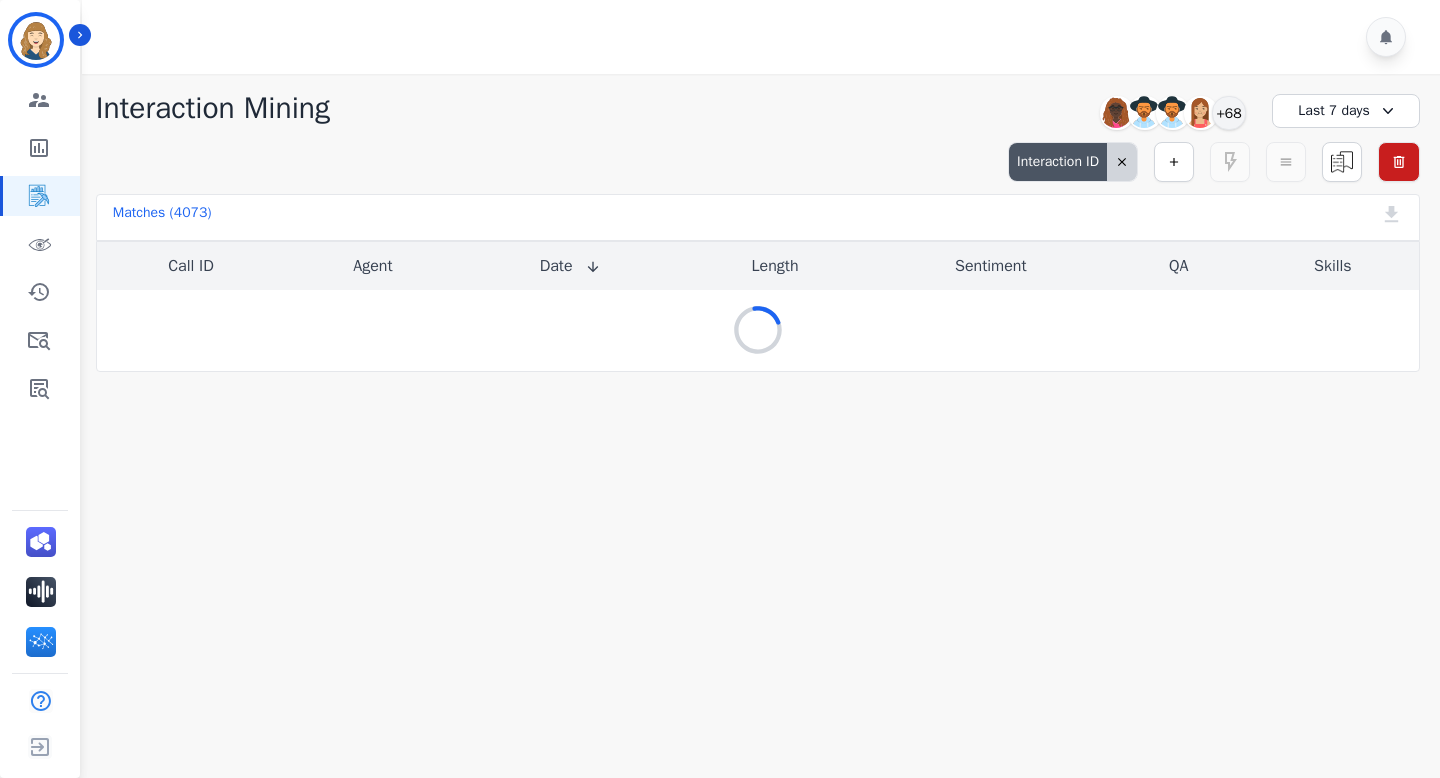 click 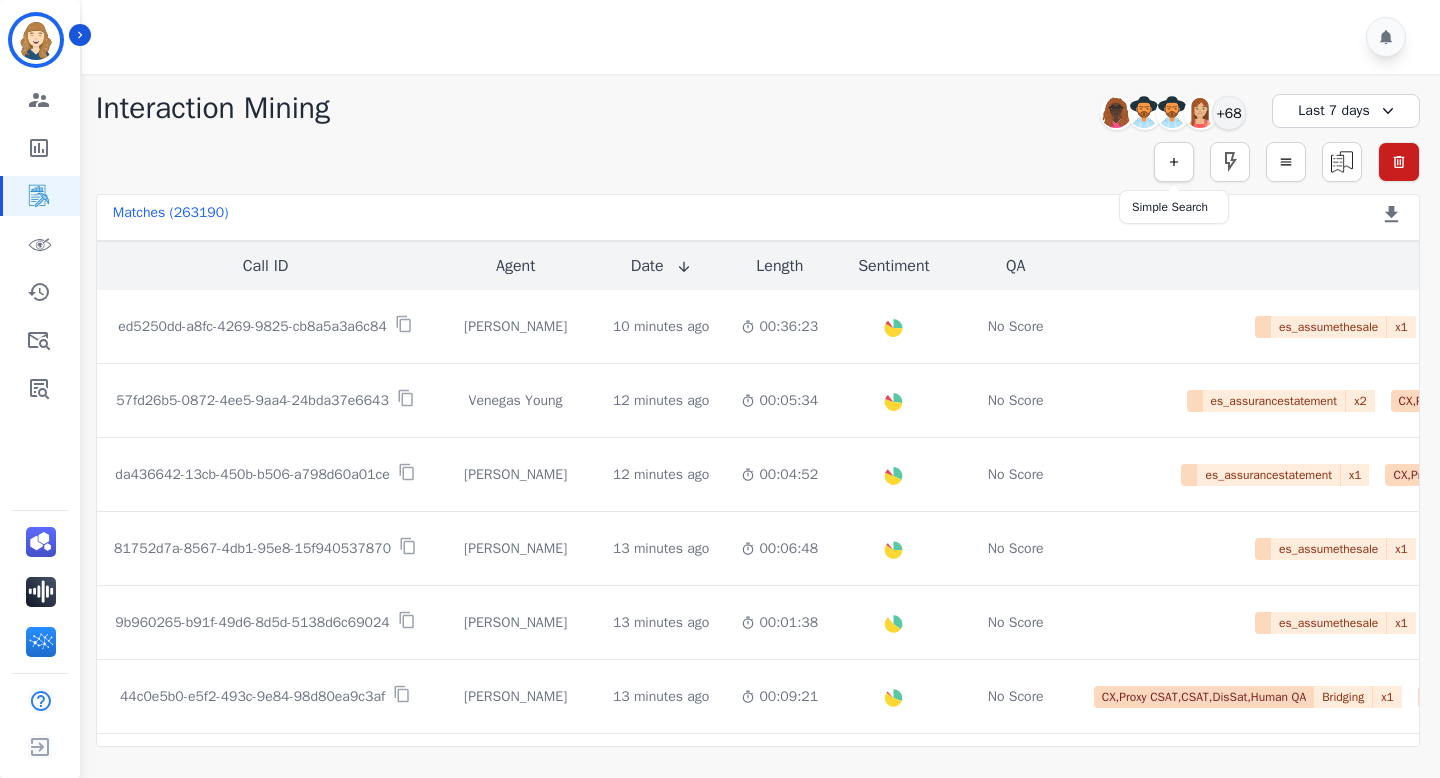 click 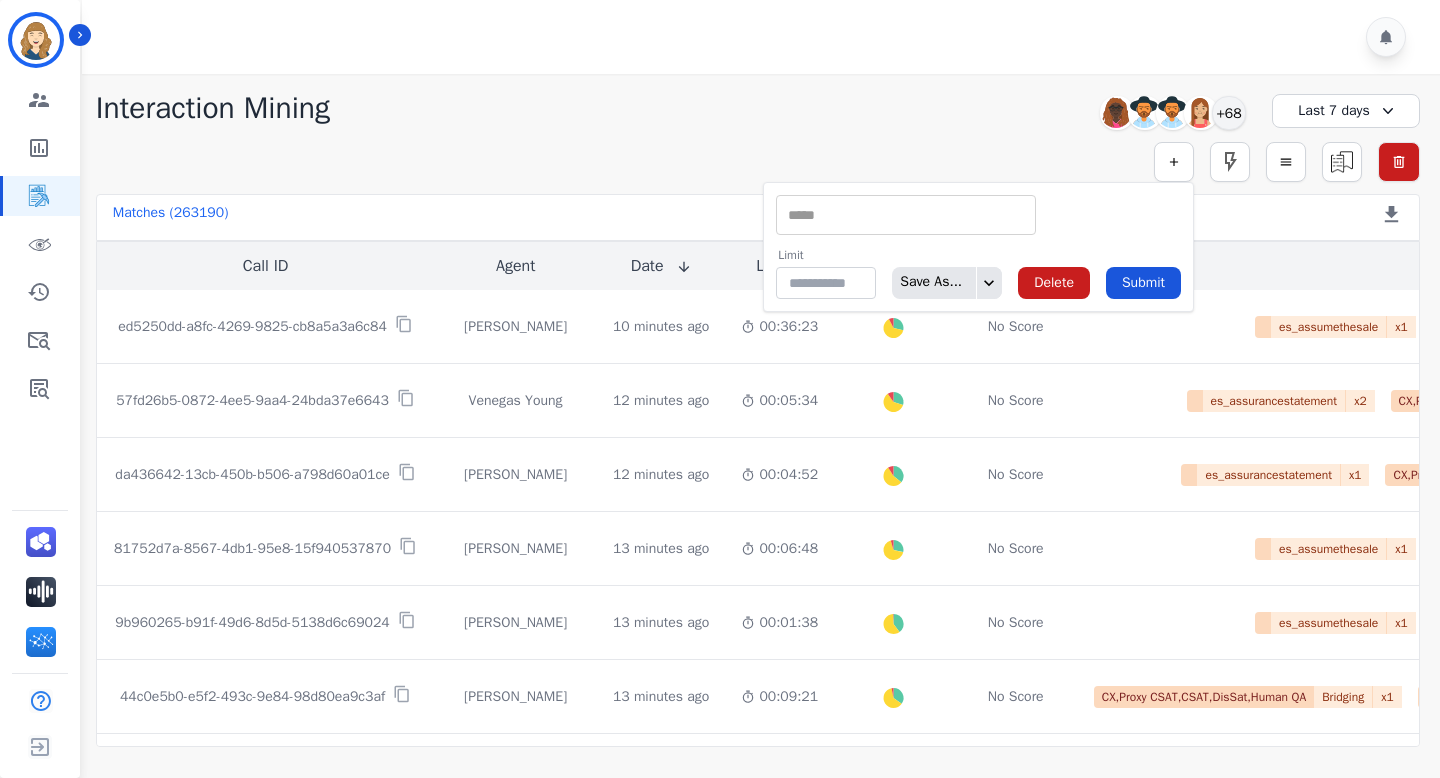 click at bounding box center (906, 215) 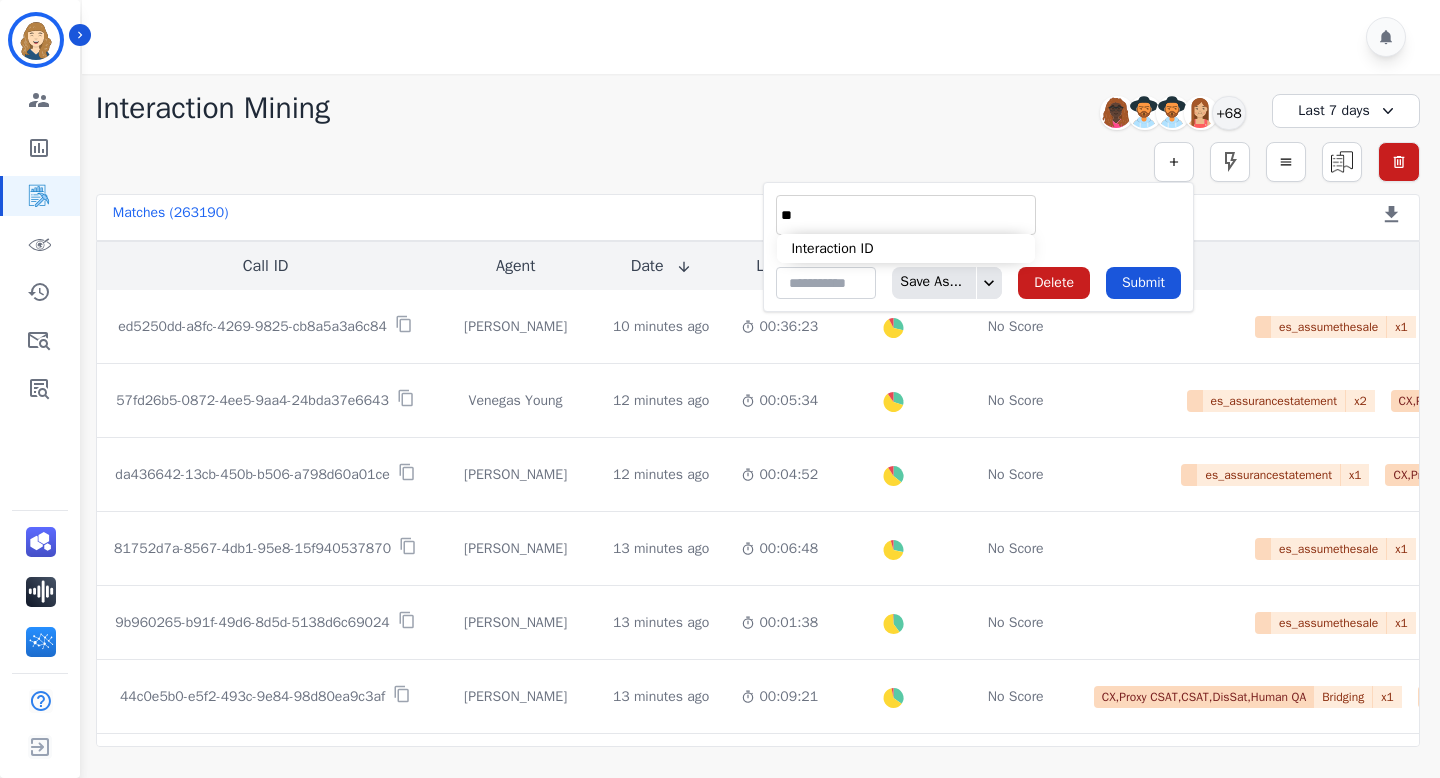 type on "**" 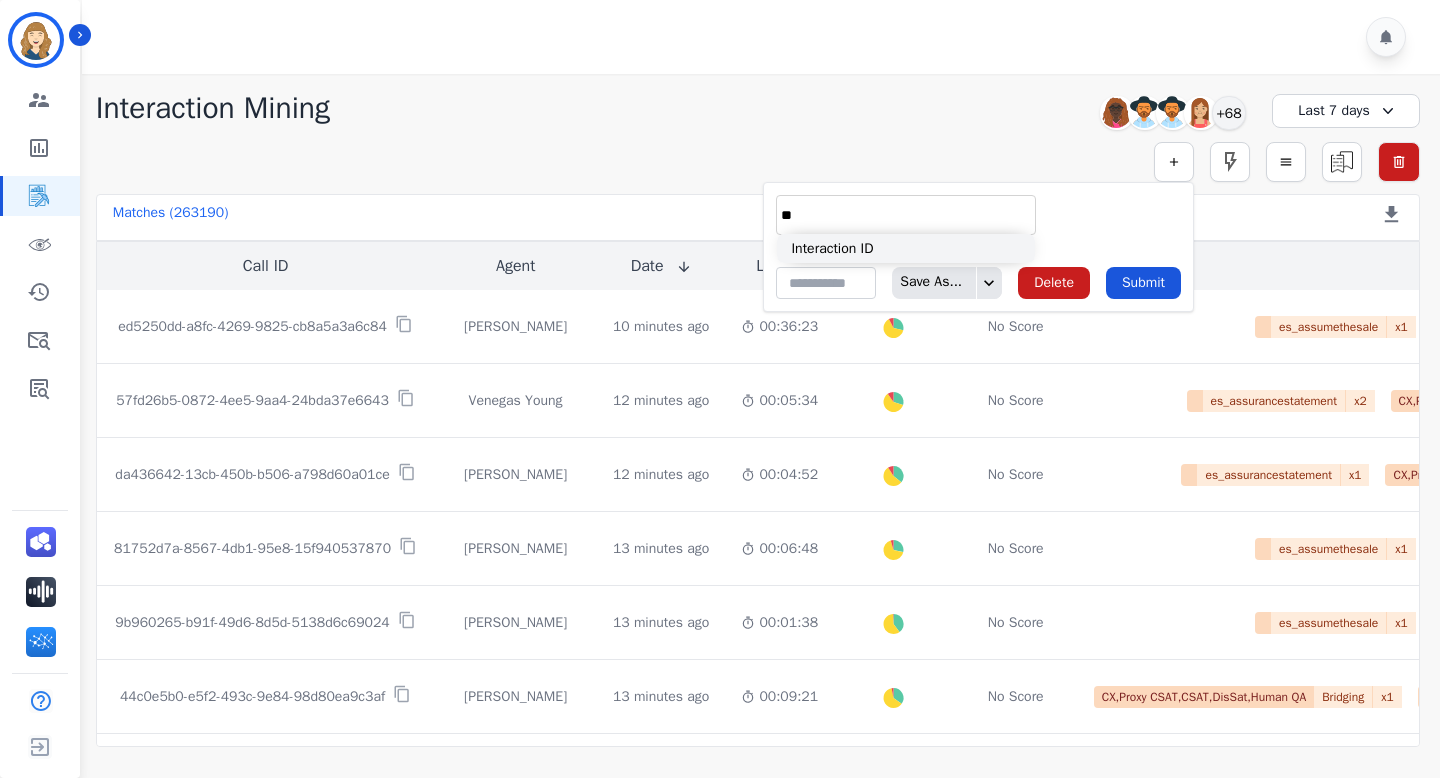 click on "Interaction ID" at bounding box center [906, 248] 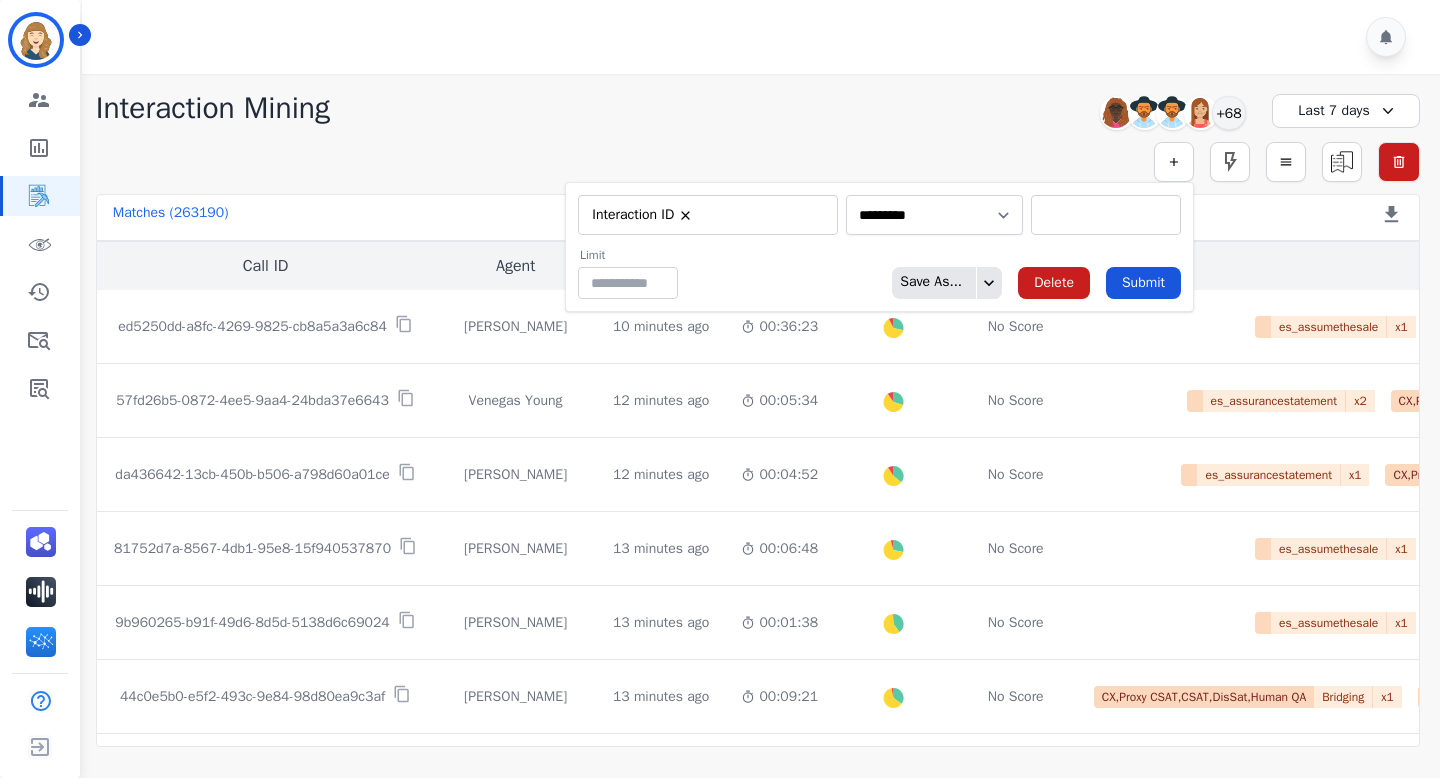 click at bounding box center [1106, 215] 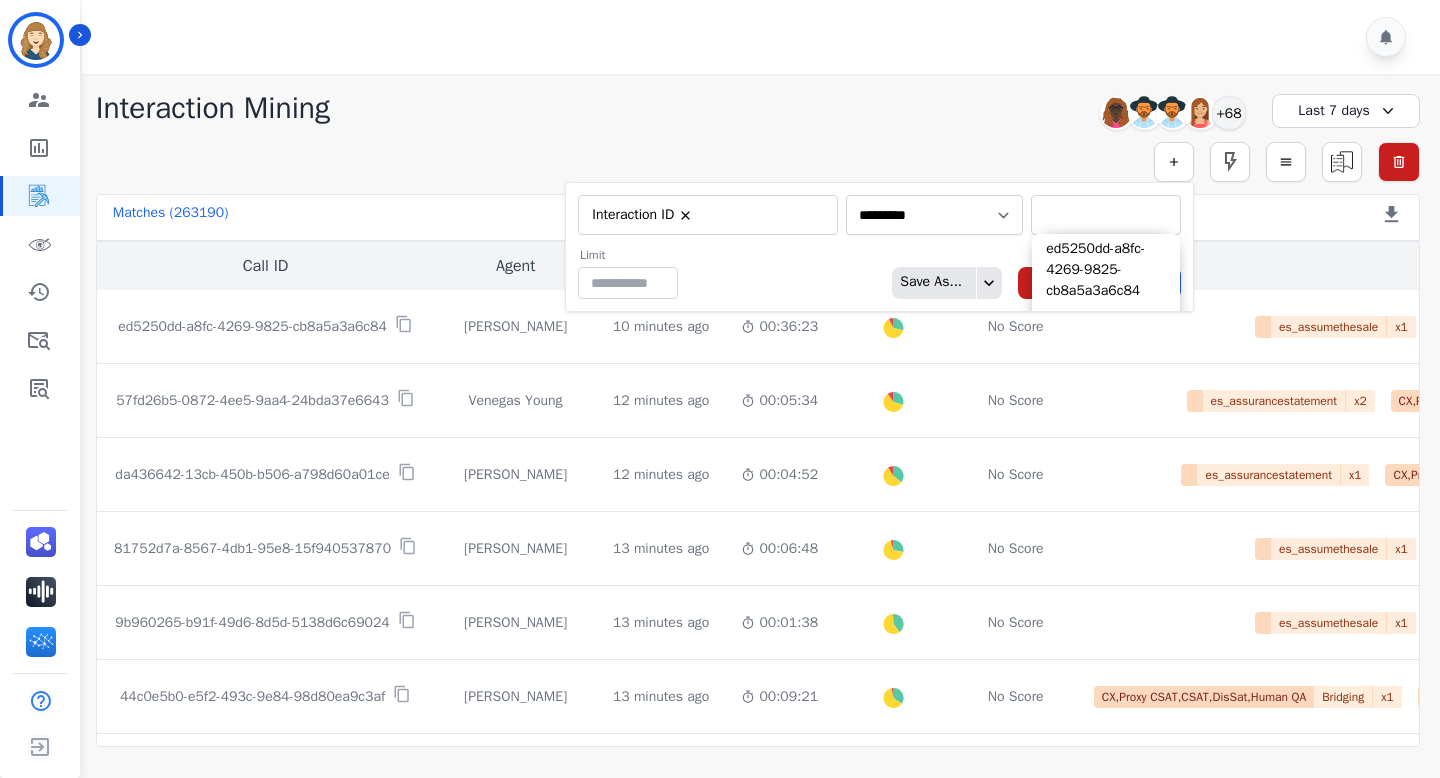 paste on "**********" 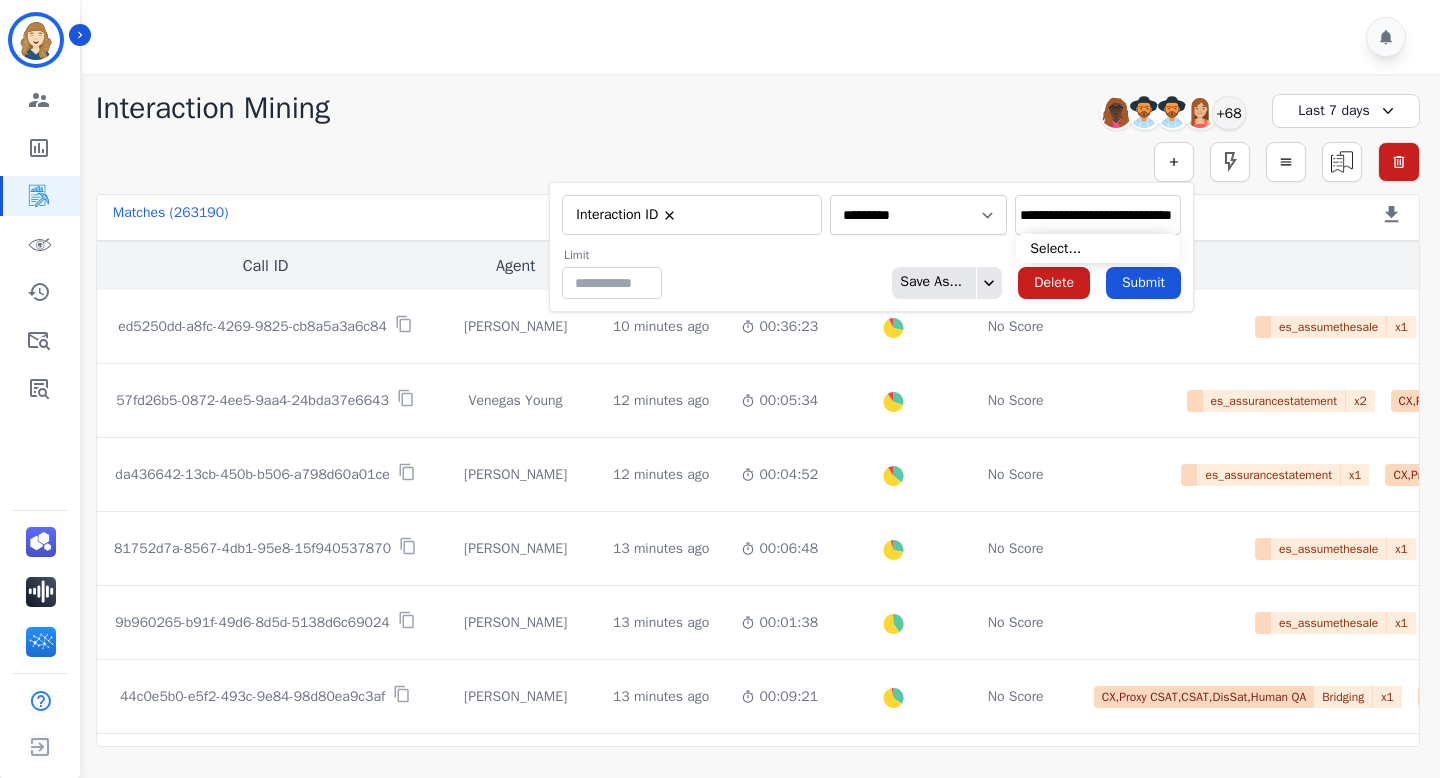 scroll, scrollTop: 0, scrollLeft: 0, axis: both 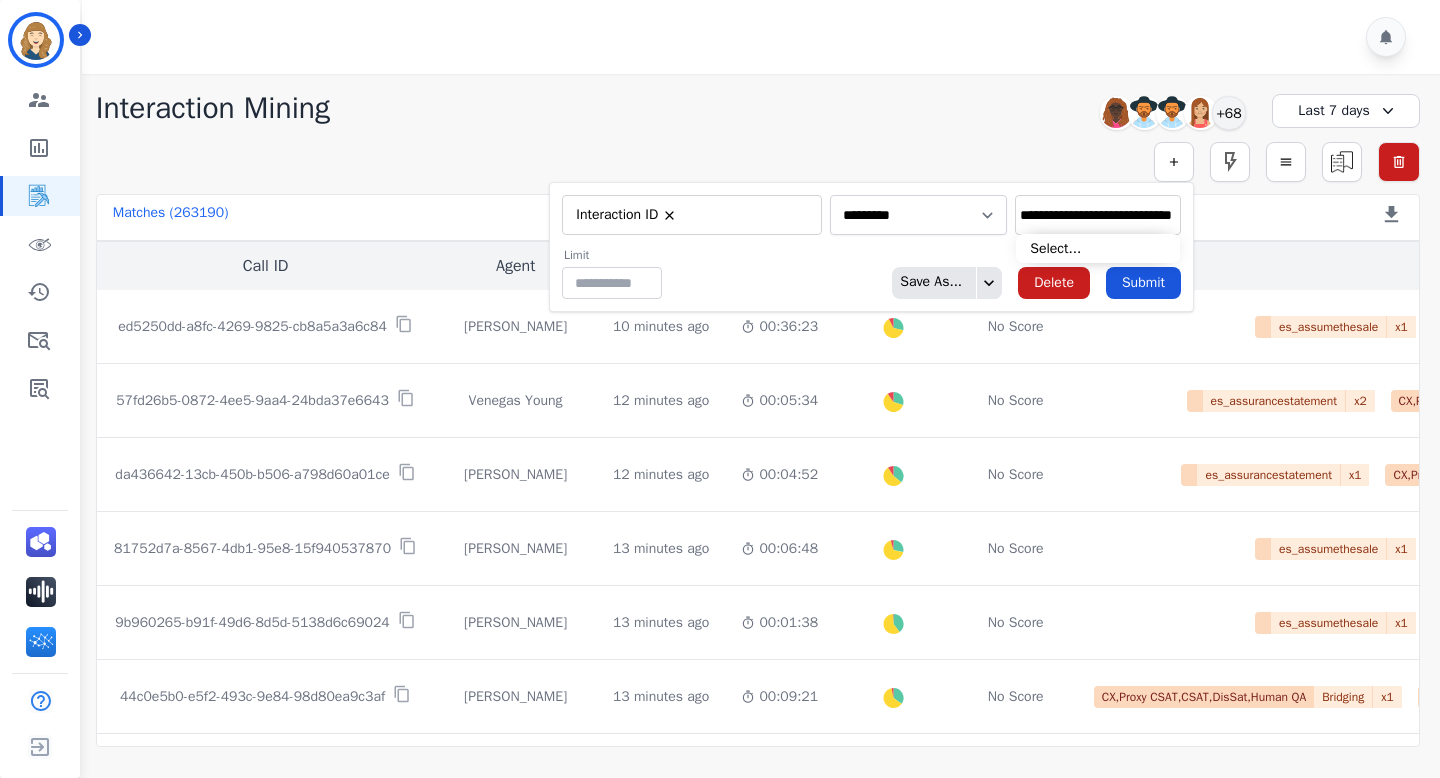 click on "**********" at bounding box center [1098, 215] 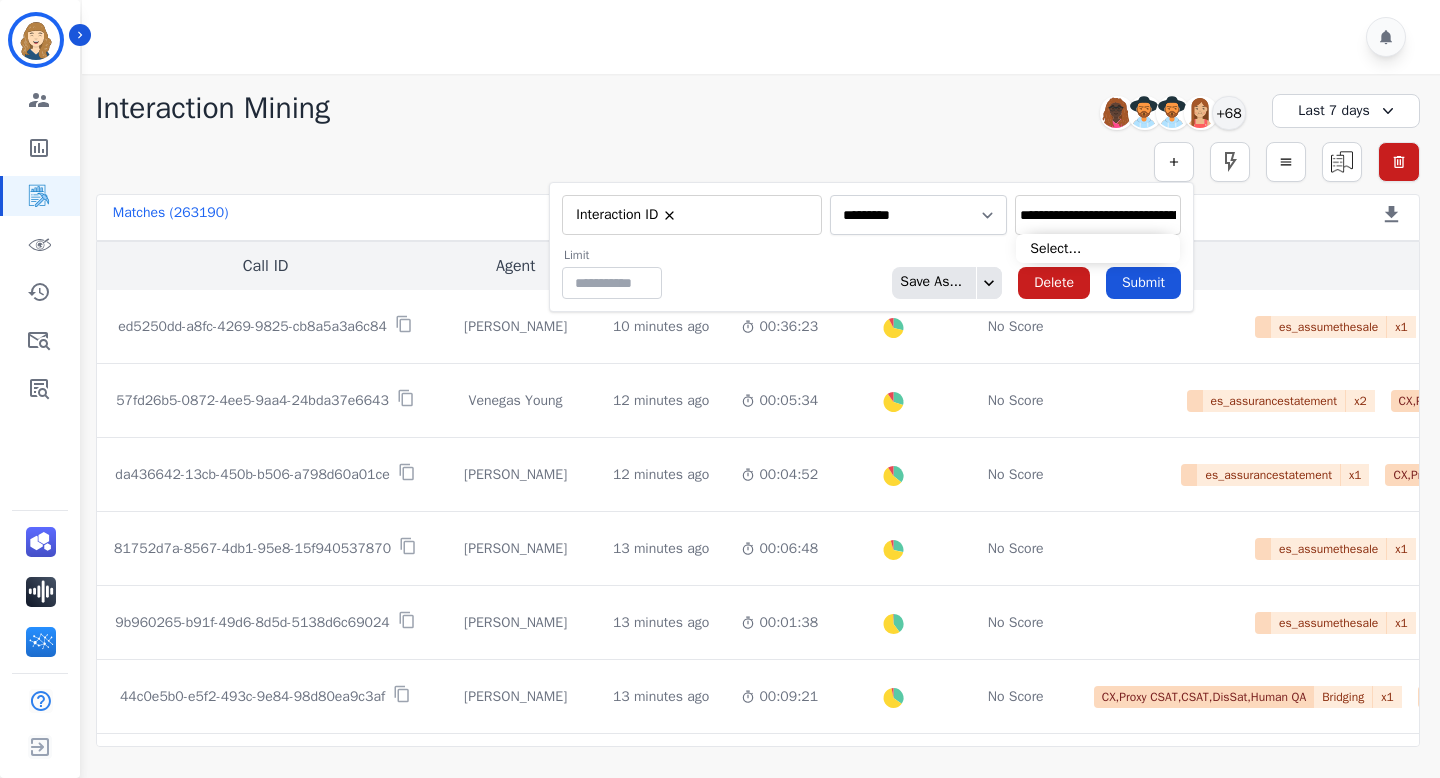 scroll, scrollTop: 0, scrollLeft: 134, axis: horizontal 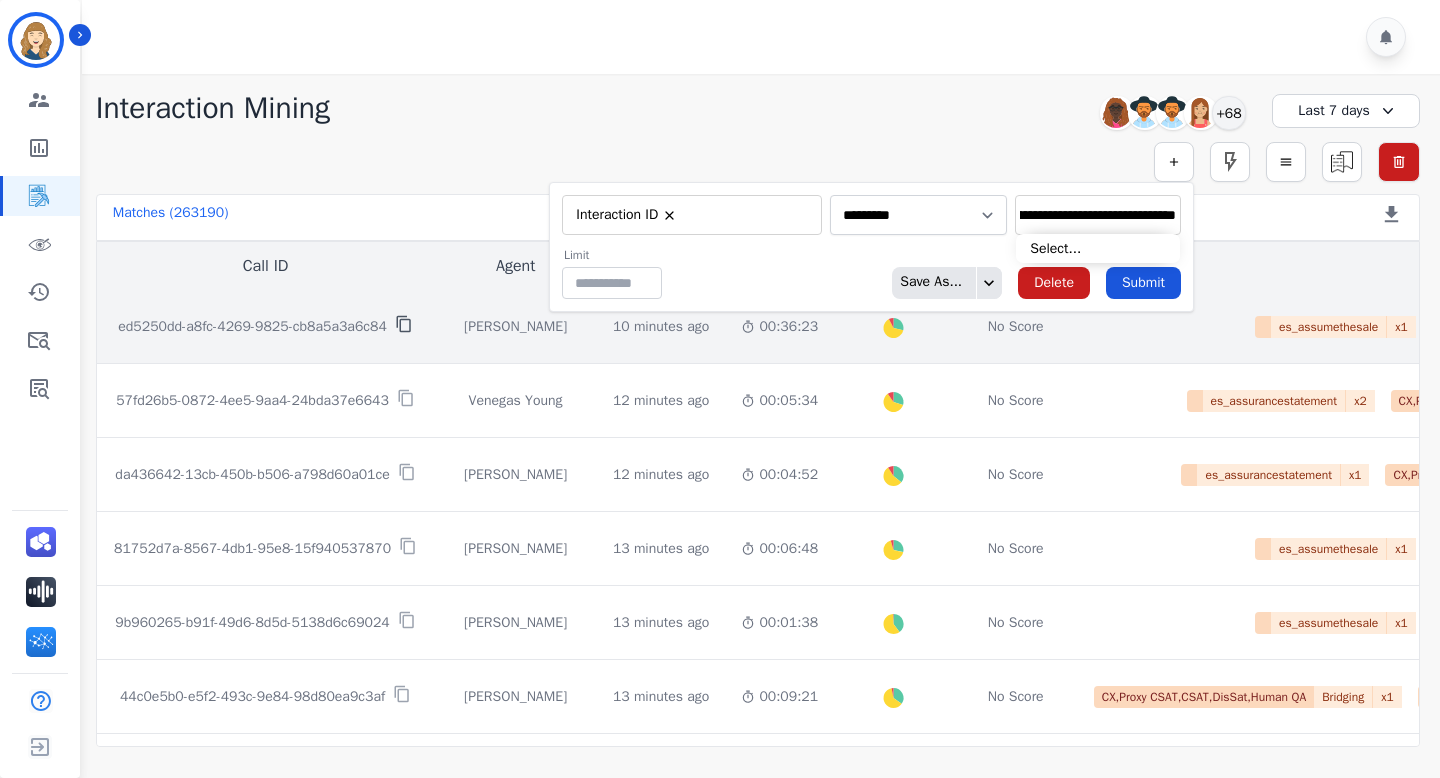 type on "**********" 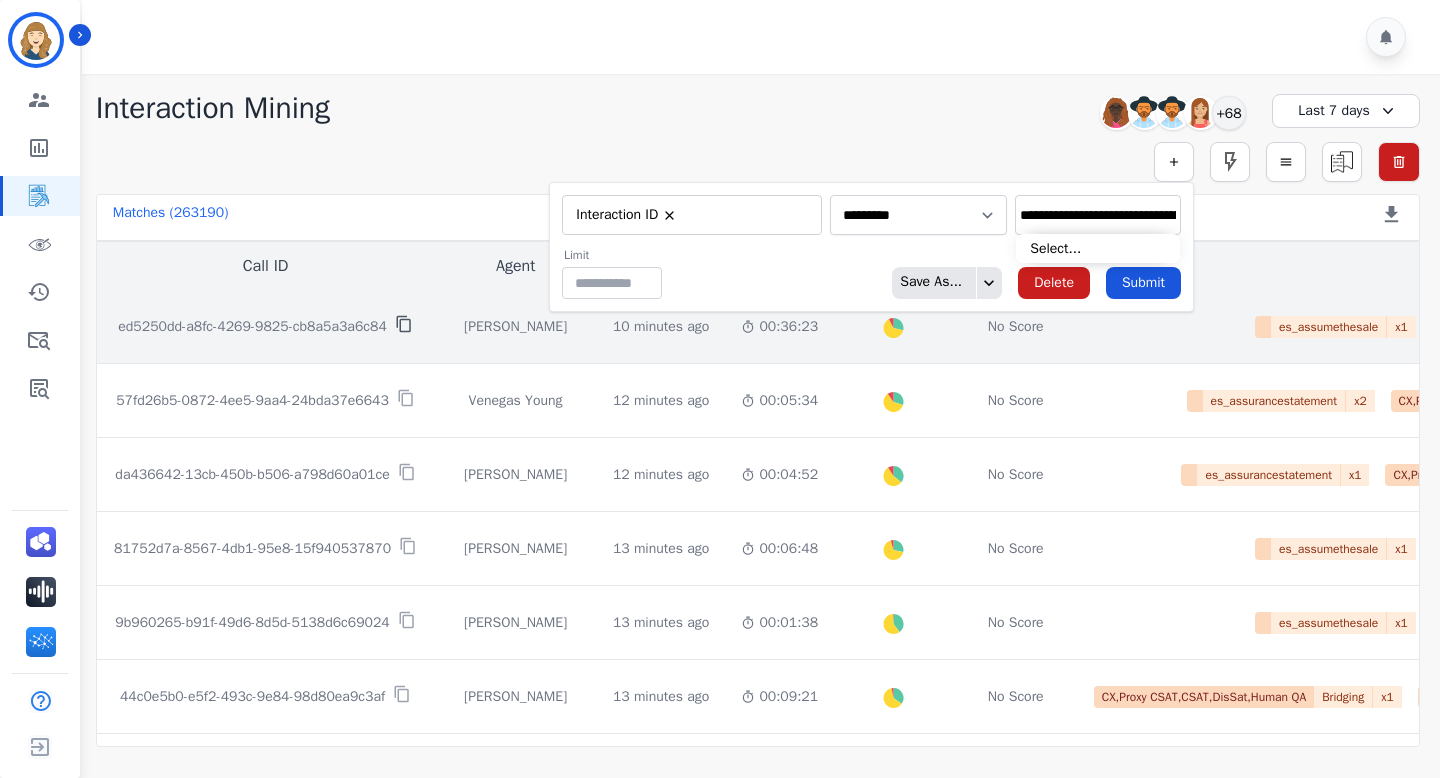 click 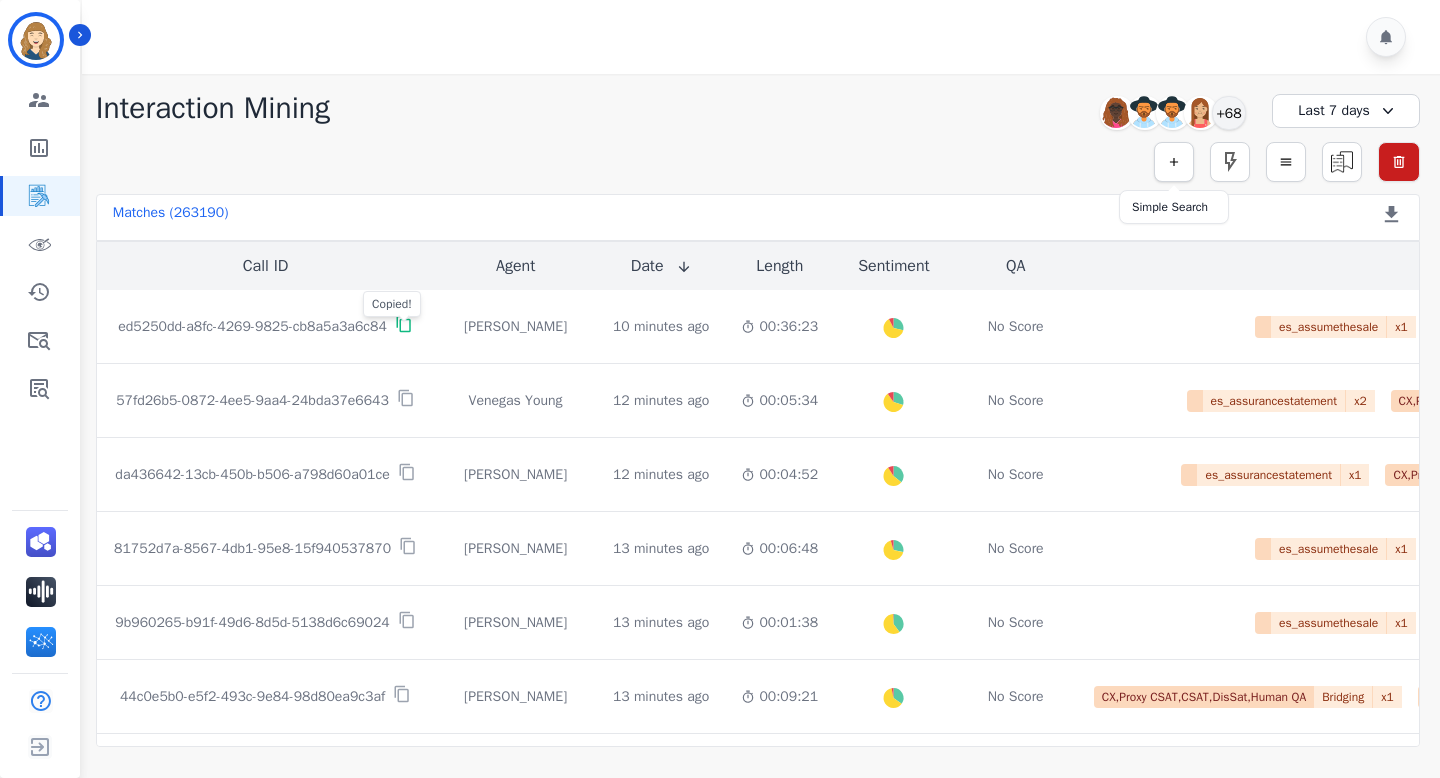click 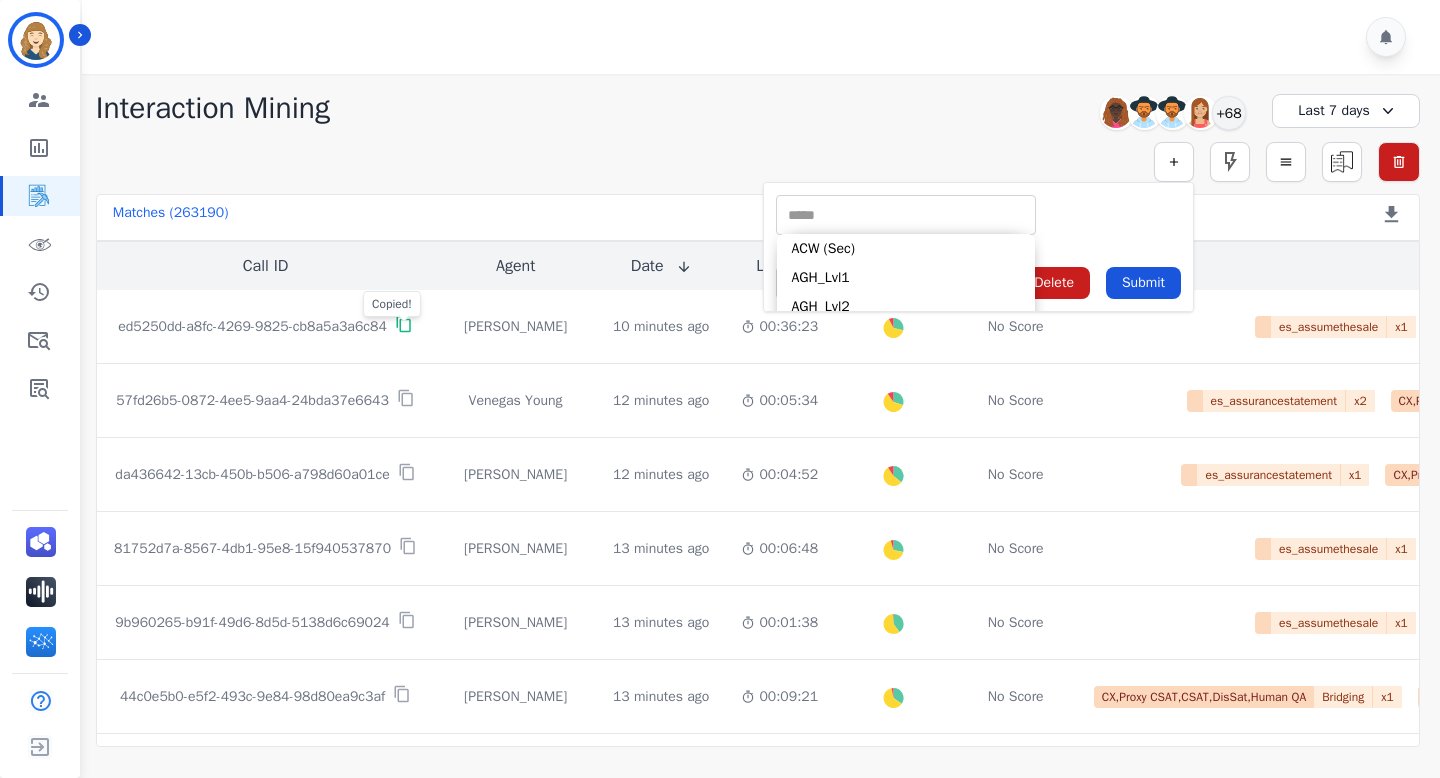 click at bounding box center [906, 215] 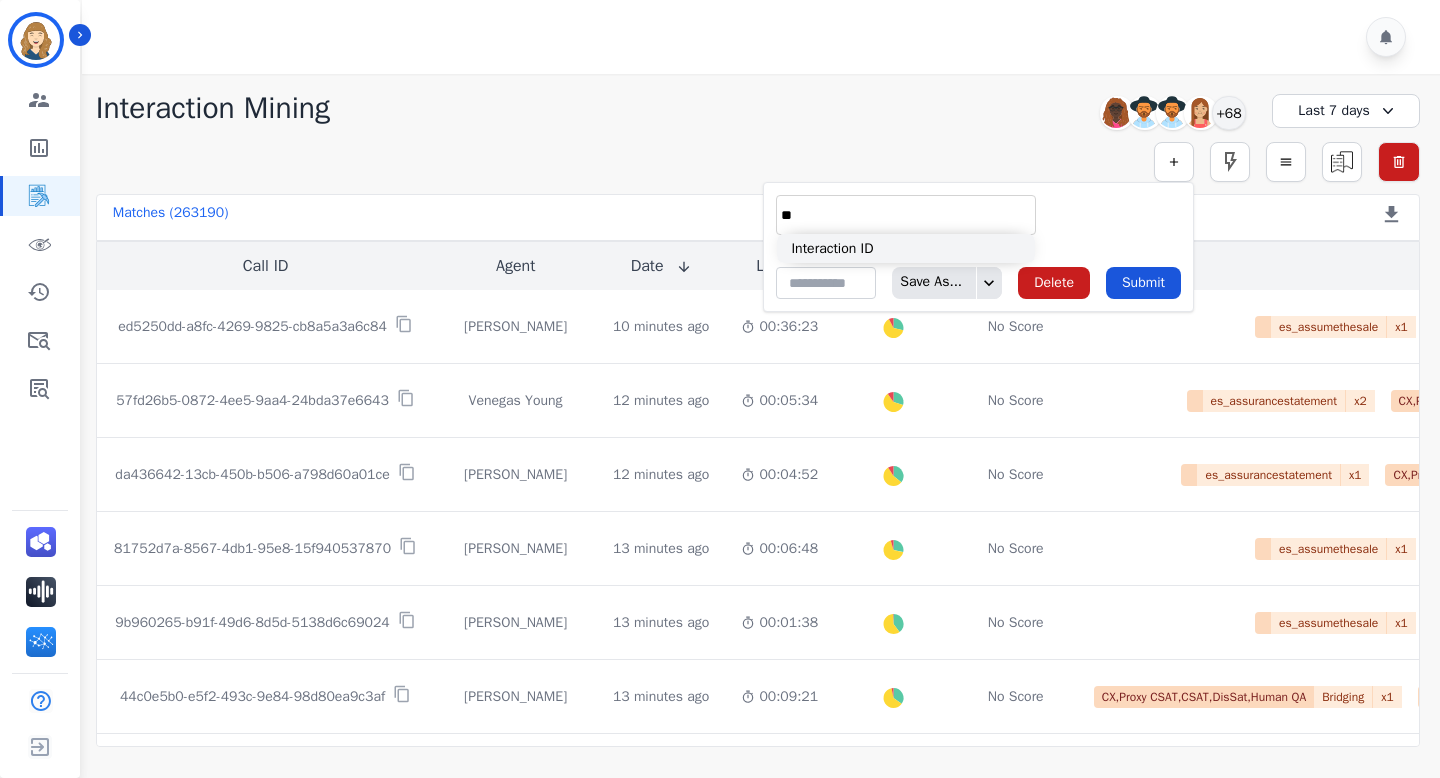 type on "**" 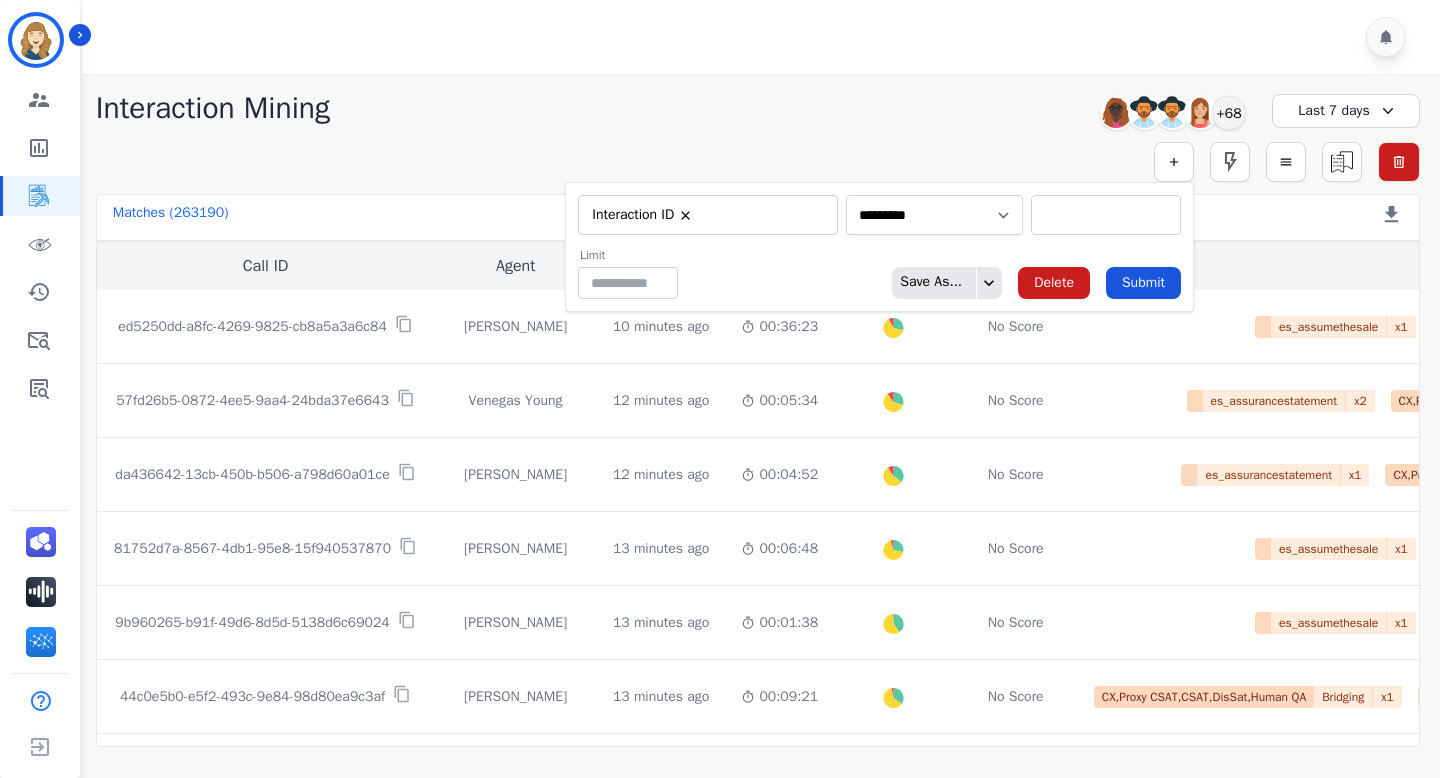click at bounding box center [1106, 215] 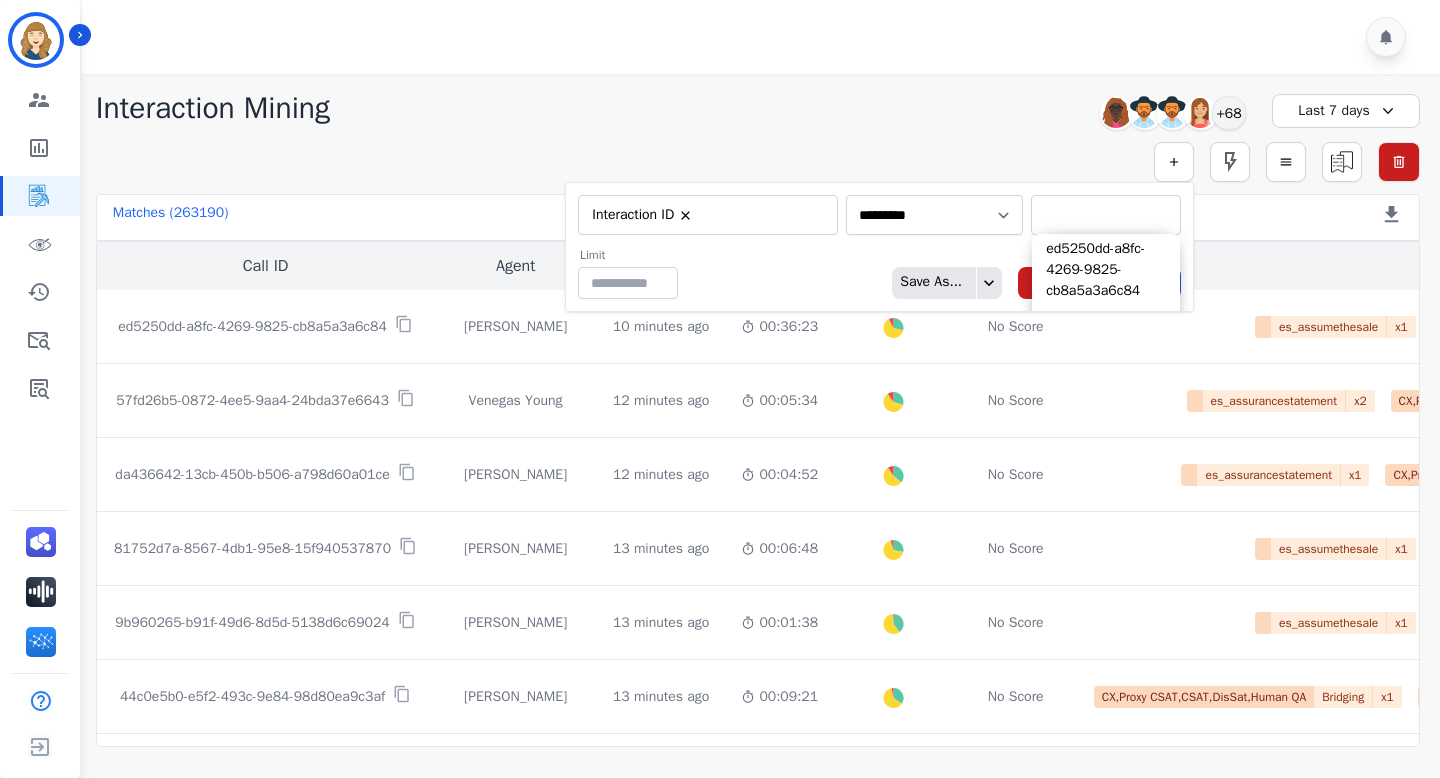 paste on "**********" 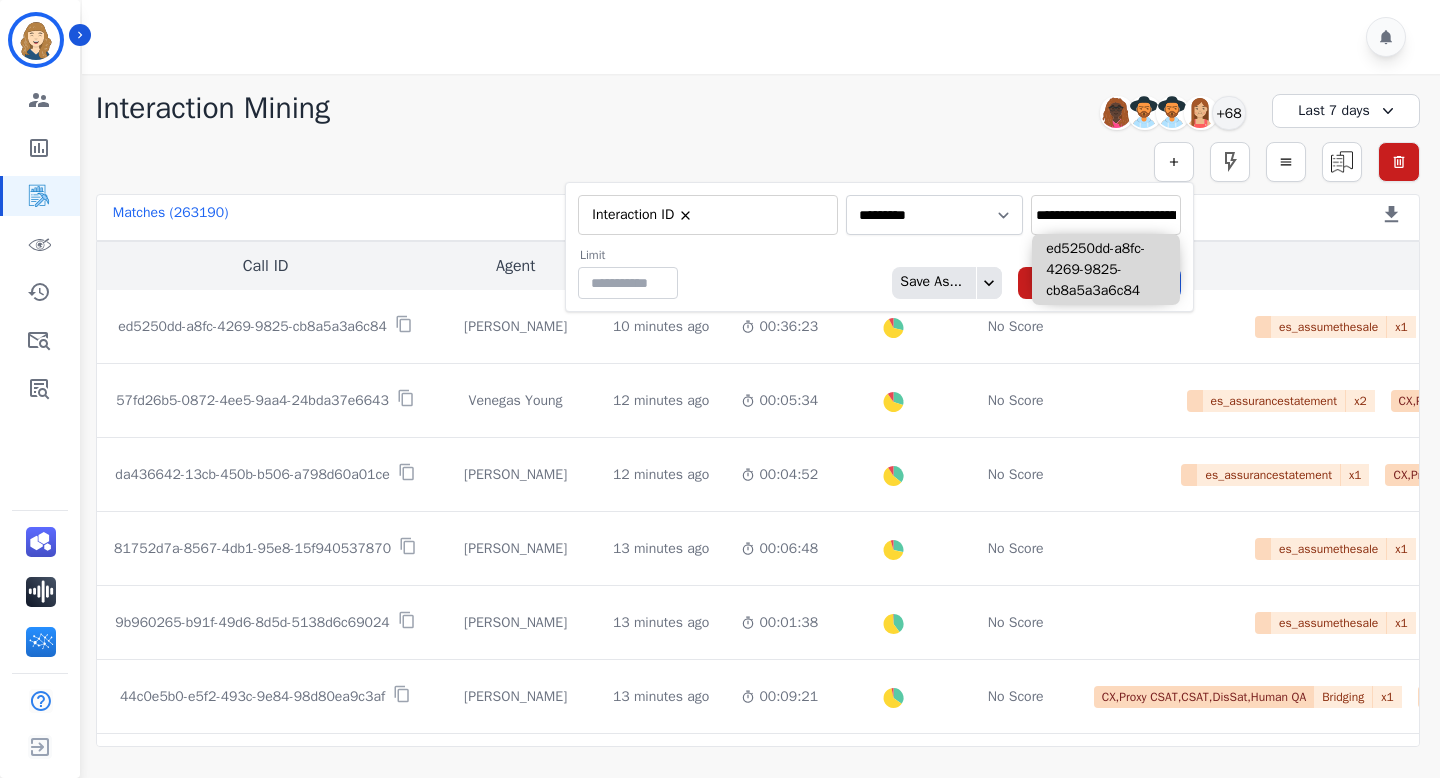 scroll, scrollTop: 0, scrollLeft: 133, axis: horizontal 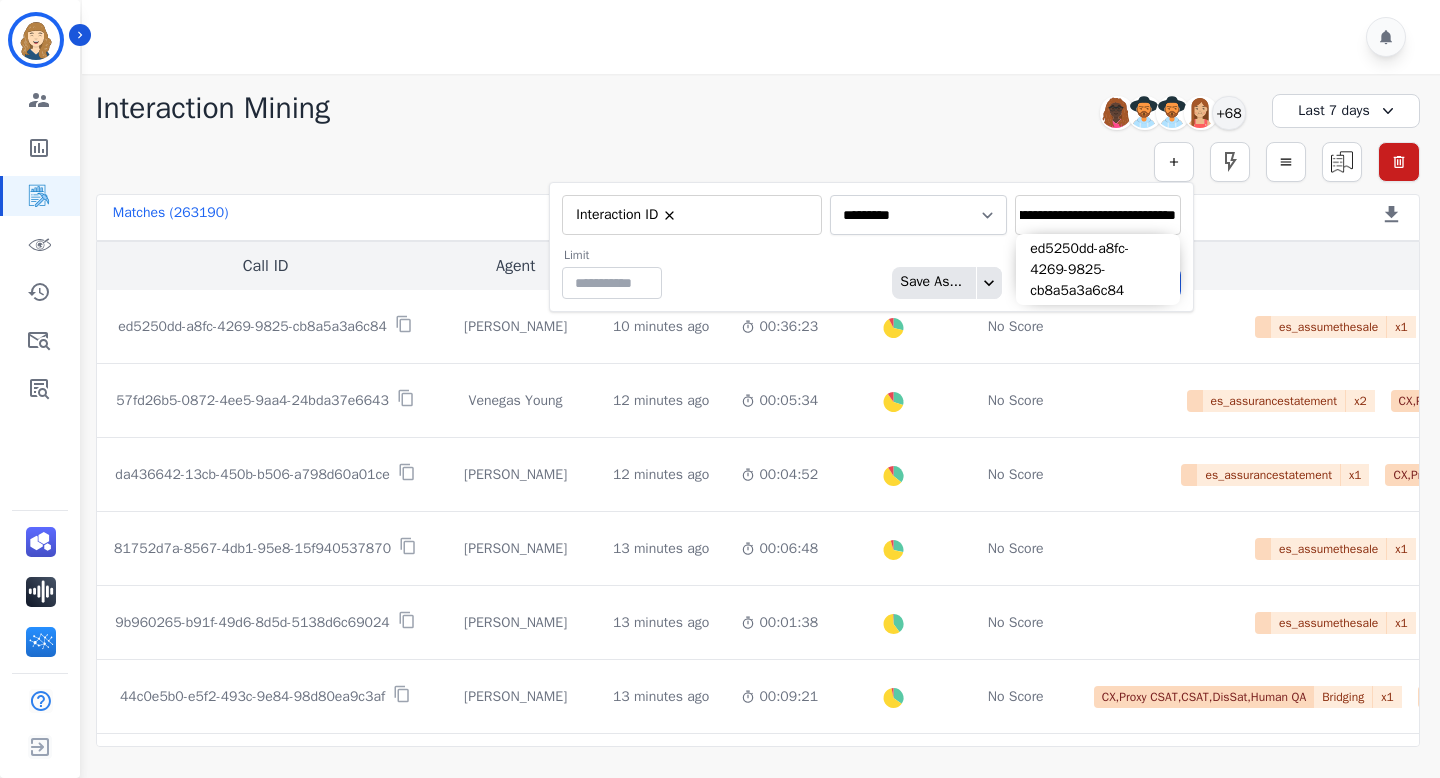 type on "**********" 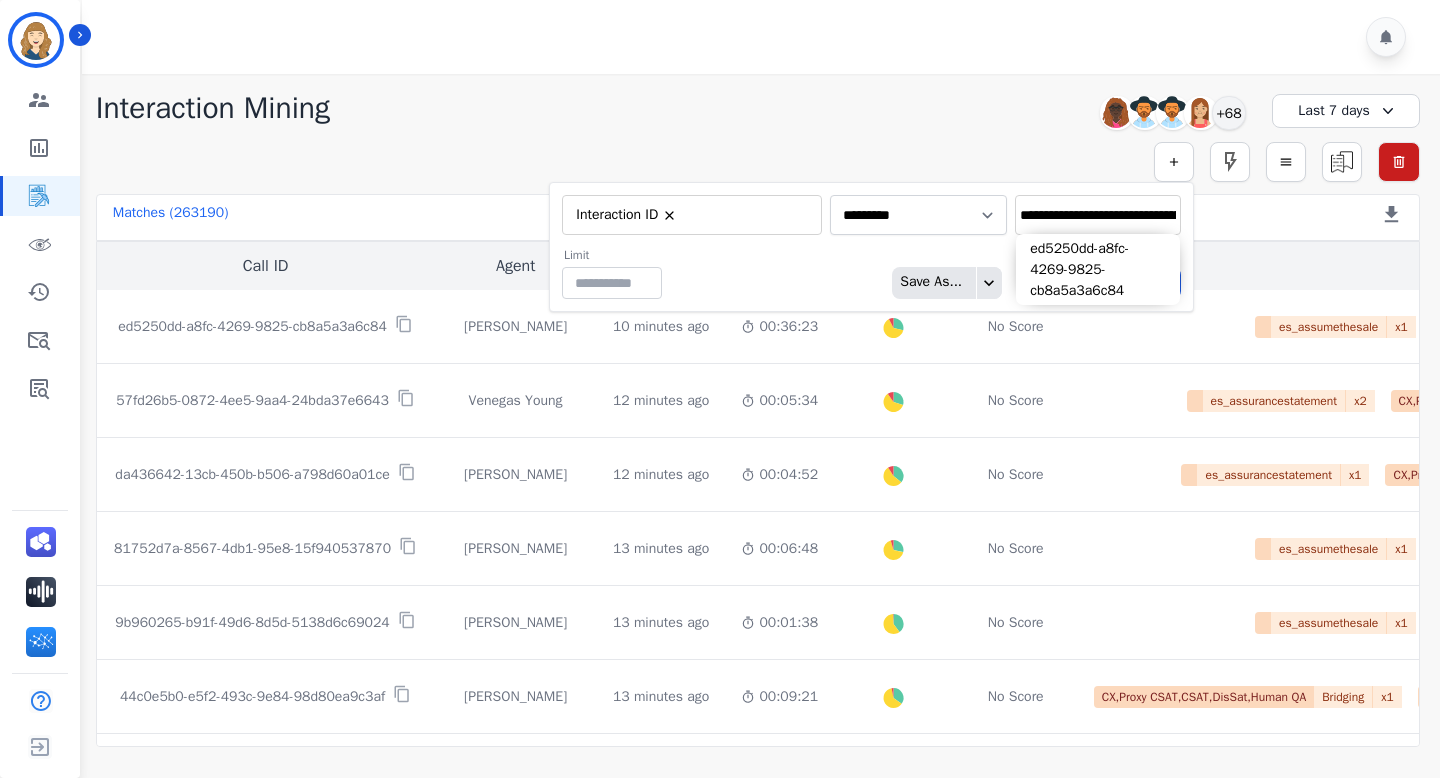 click on "**********" at bounding box center [758, 108] 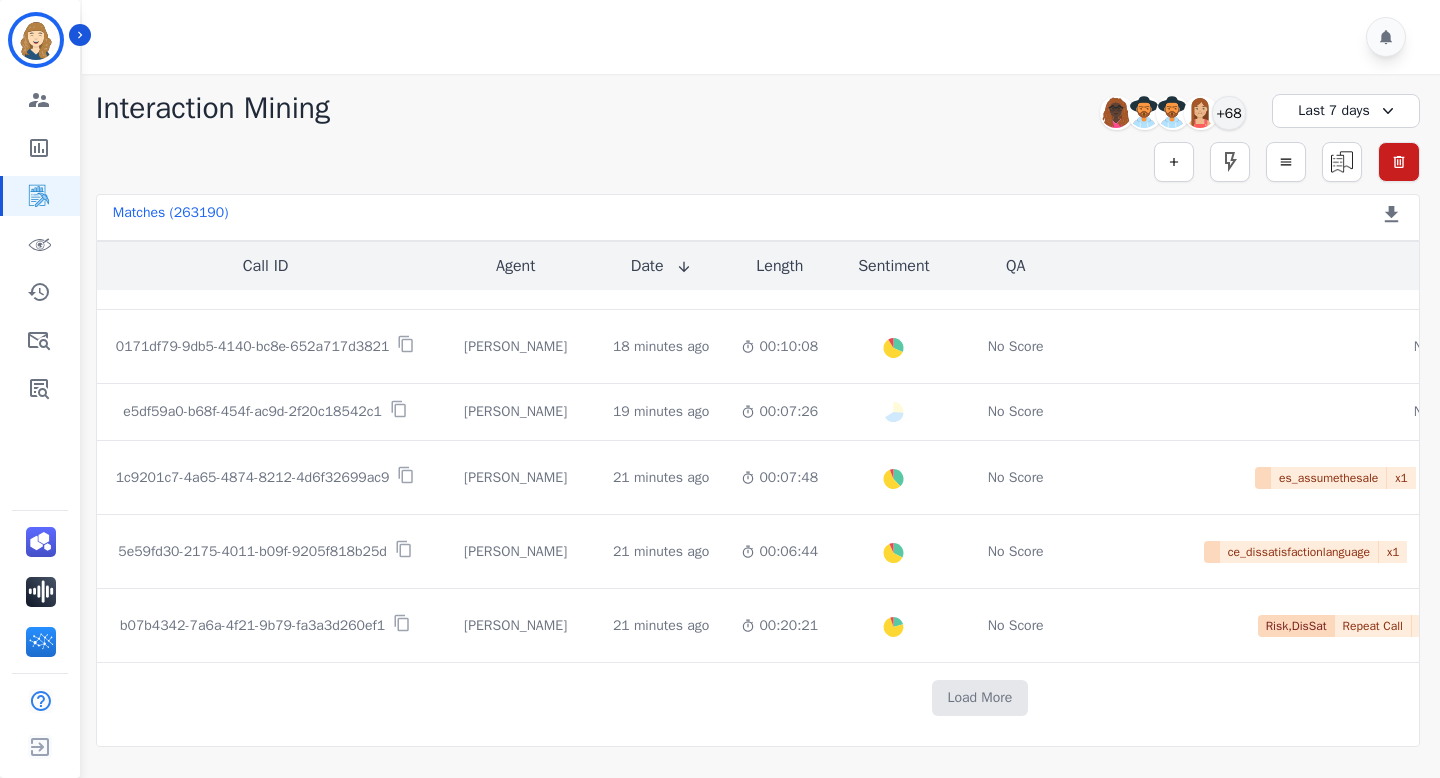 scroll, scrollTop: 0, scrollLeft: 0, axis: both 